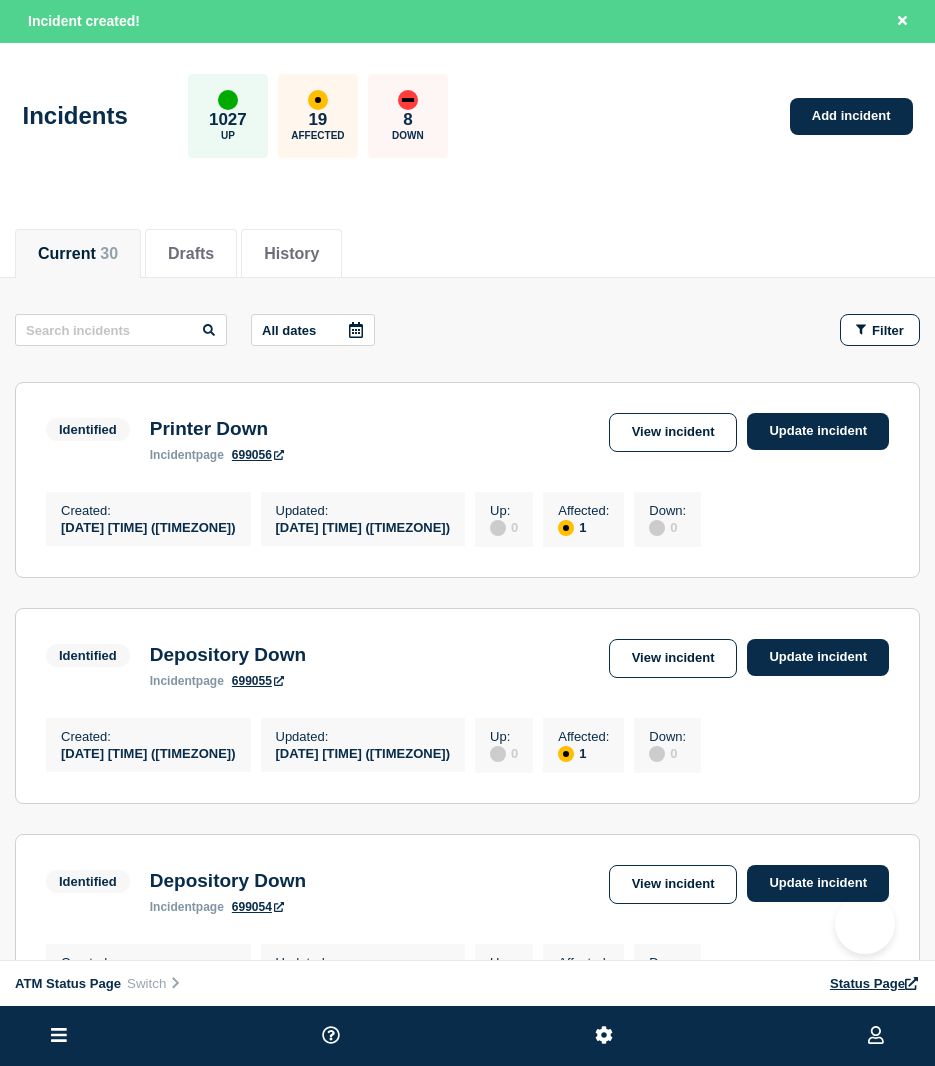scroll, scrollTop: 0, scrollLeft: 0, axis: both 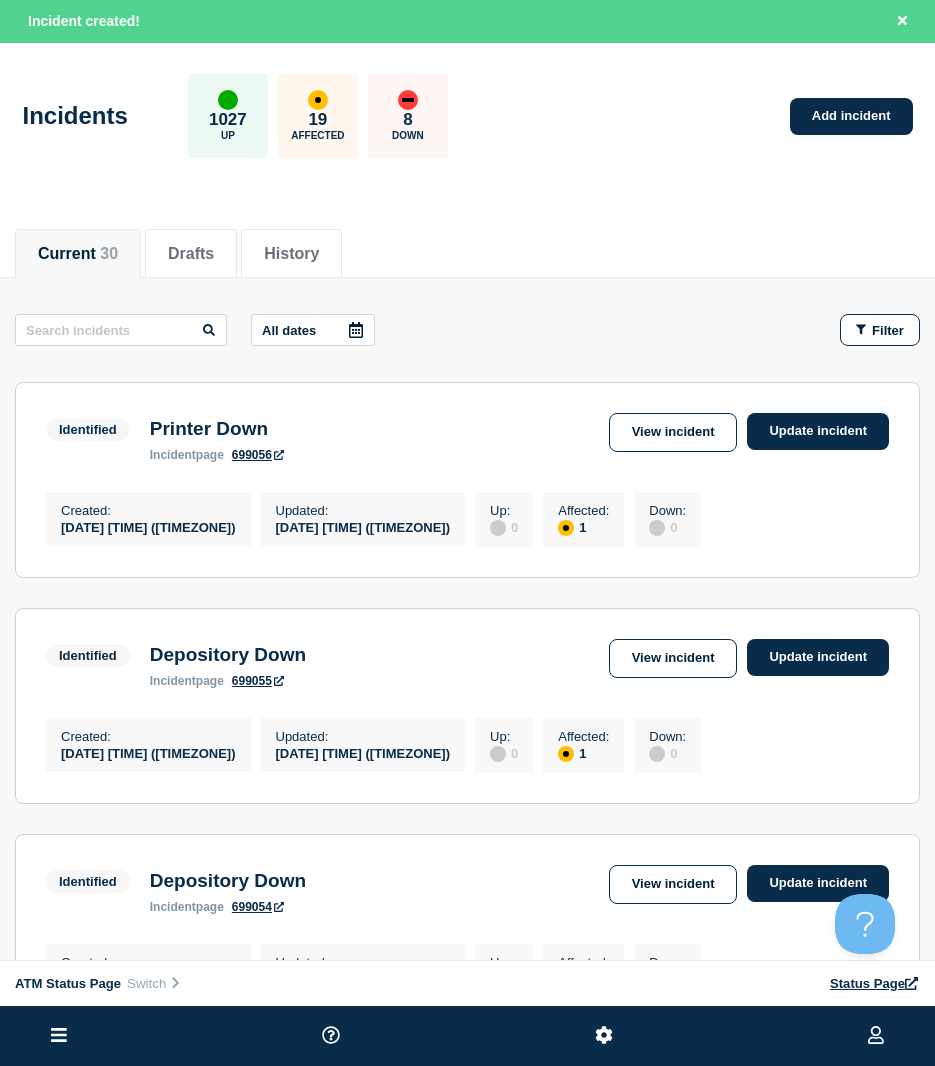 click on "Incidents 1027 Up 19 Affected 8 Down Add incident" at bounding box center [467, 109] 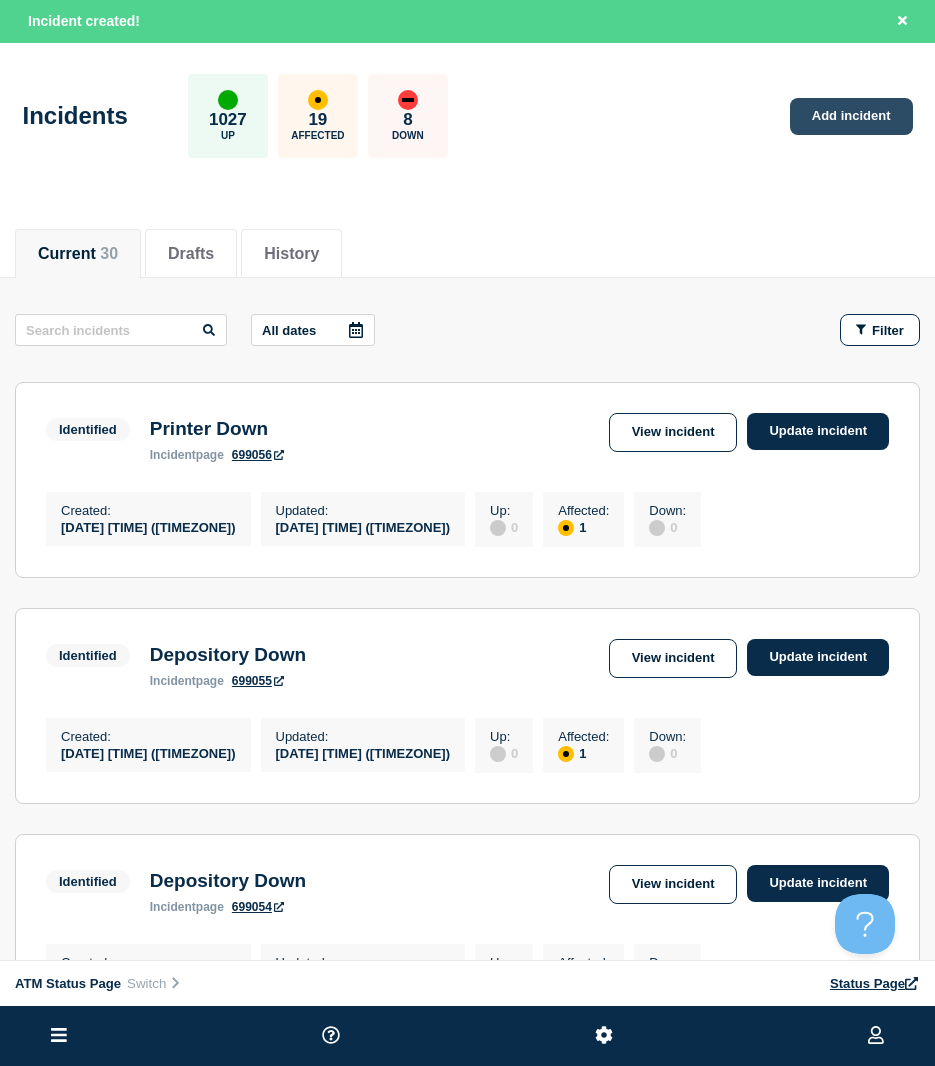 click on "Add incident" 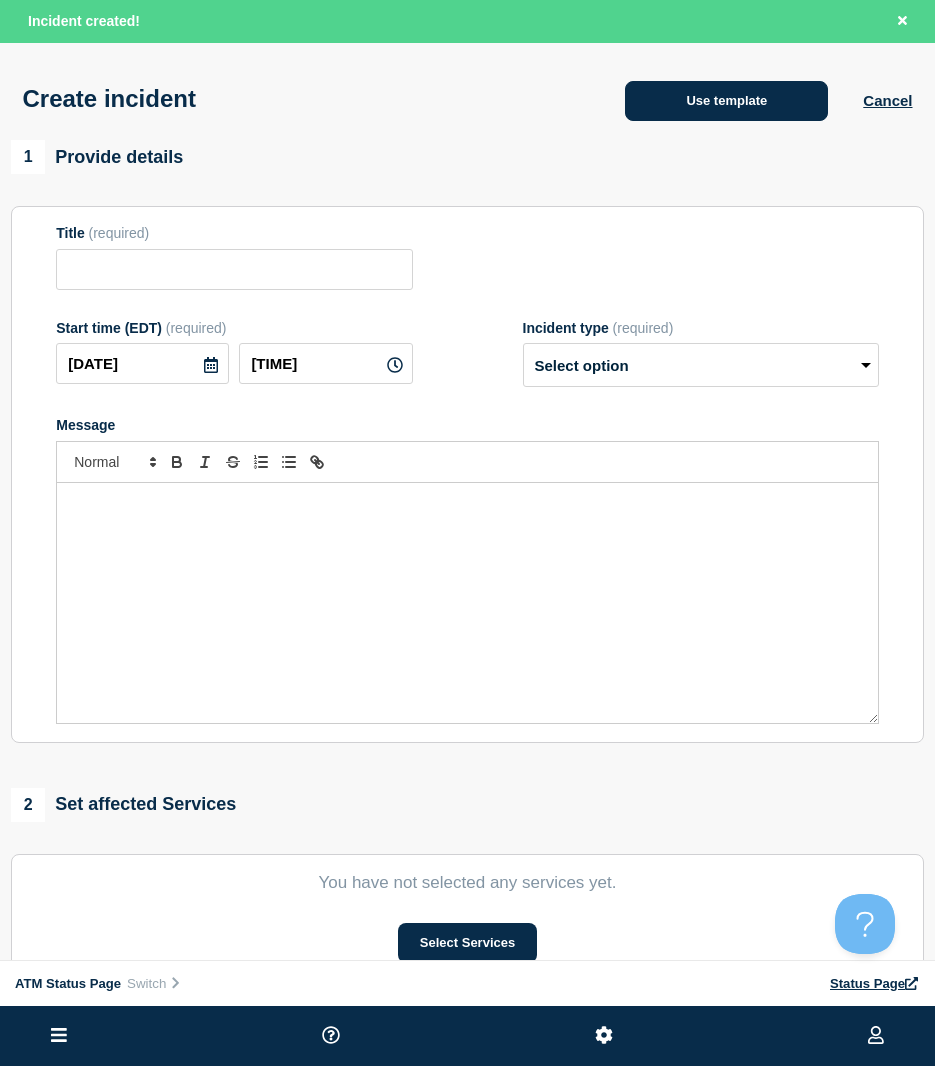 click on "Use template" at bounding box center [726, 101] 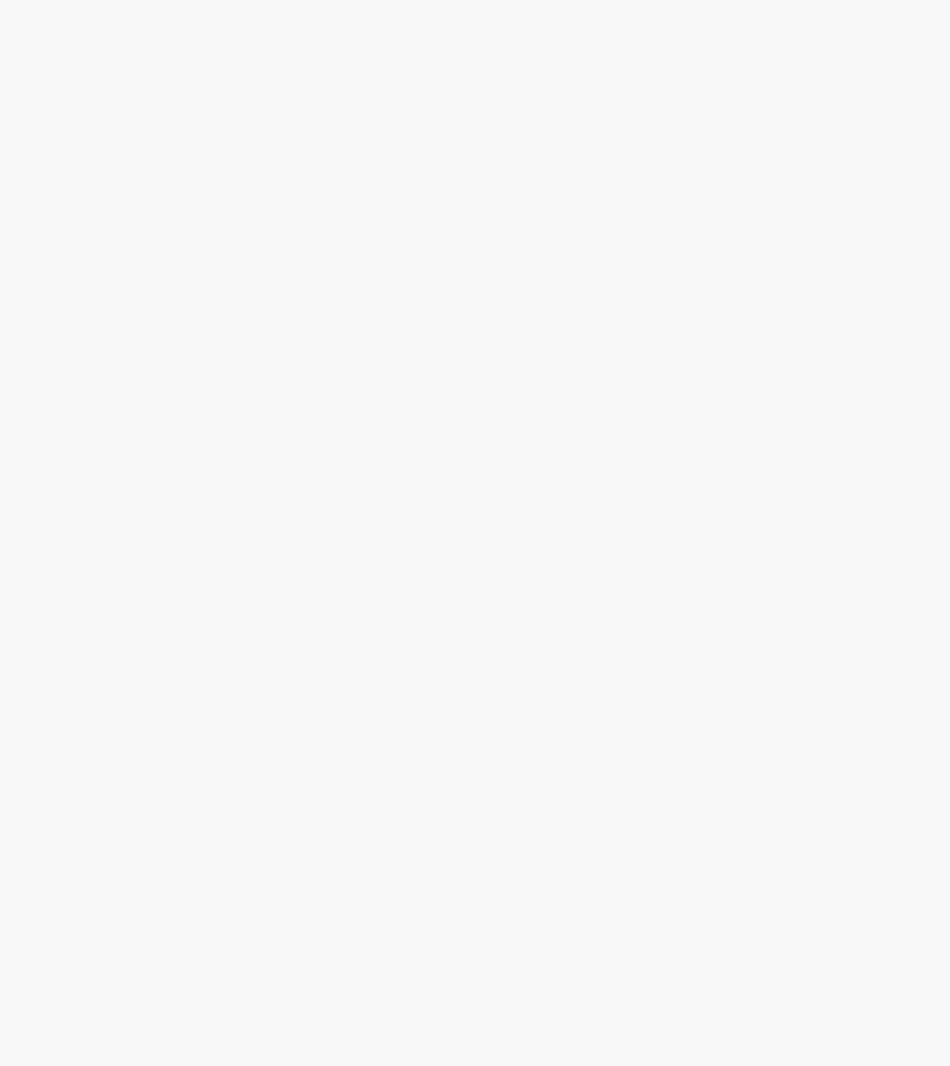 scroll, scrollTop: 0, scrollLeft: 0, axis: both 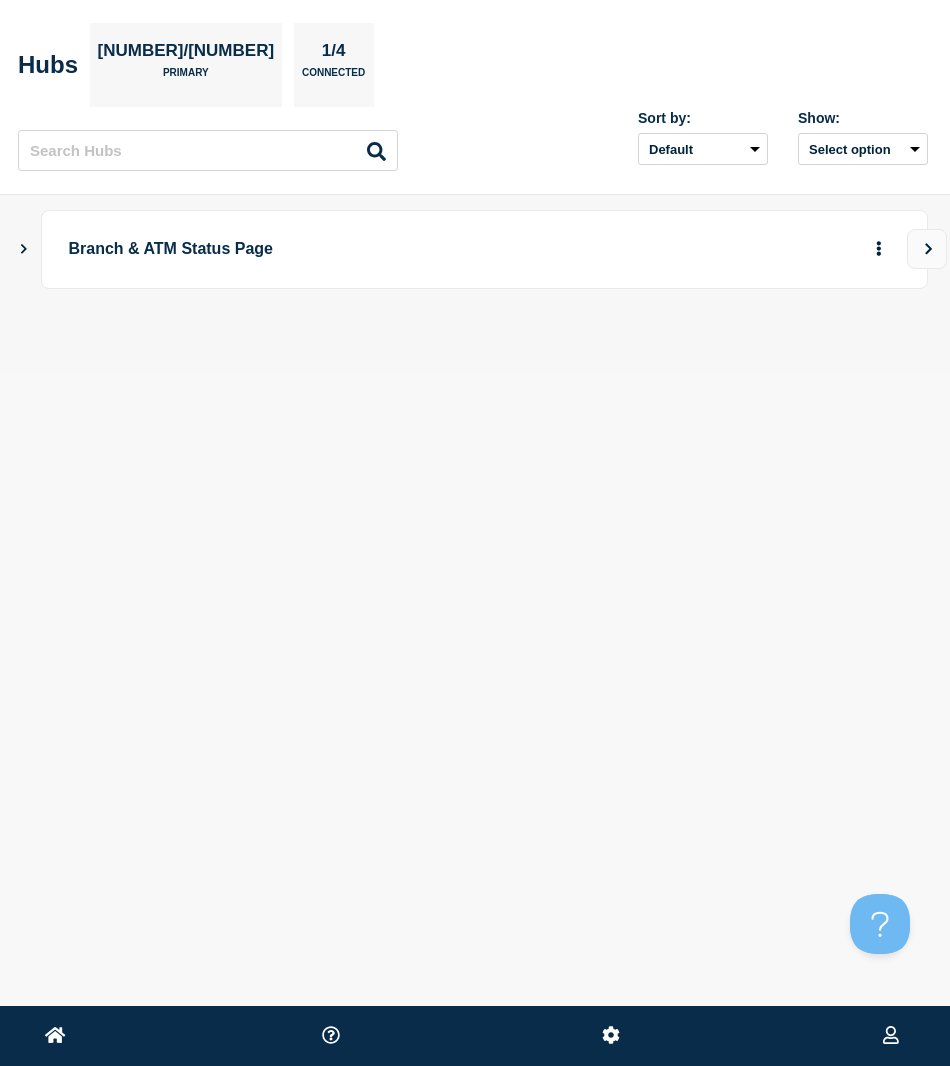 click on "Branch & ATM Status Page" at bounding box center [475, 249] 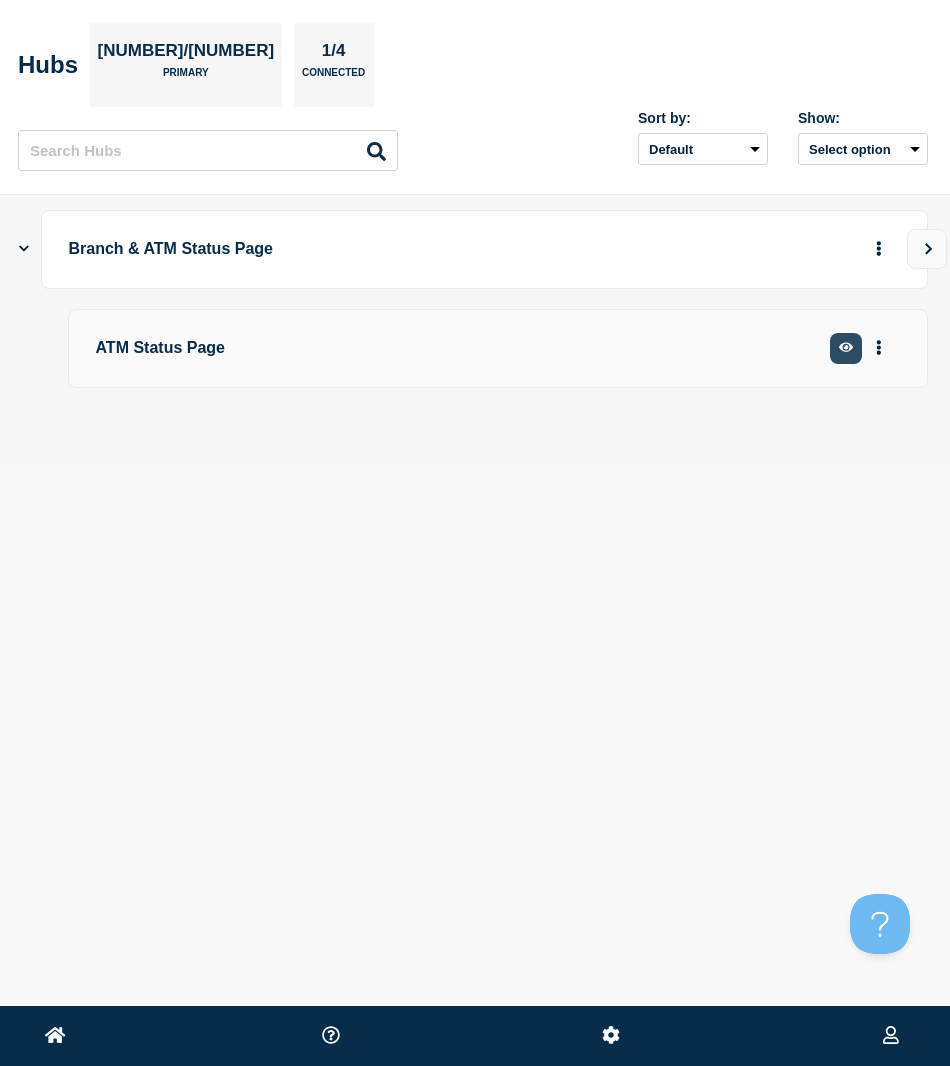 click at bounding box center (846, 348) 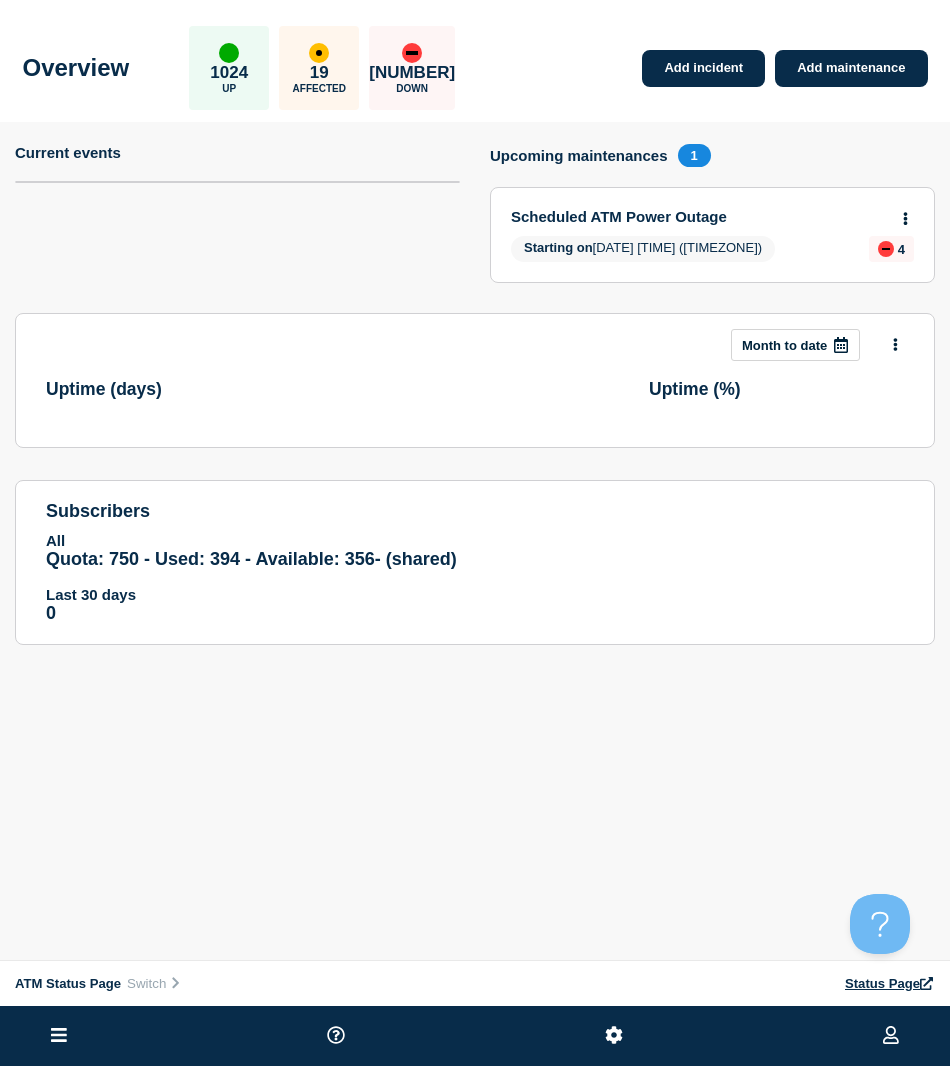 click on "Overview 1024 Up 19 Affected 11 Down Add incident Add maintenance" at bounding box center (475, 61) 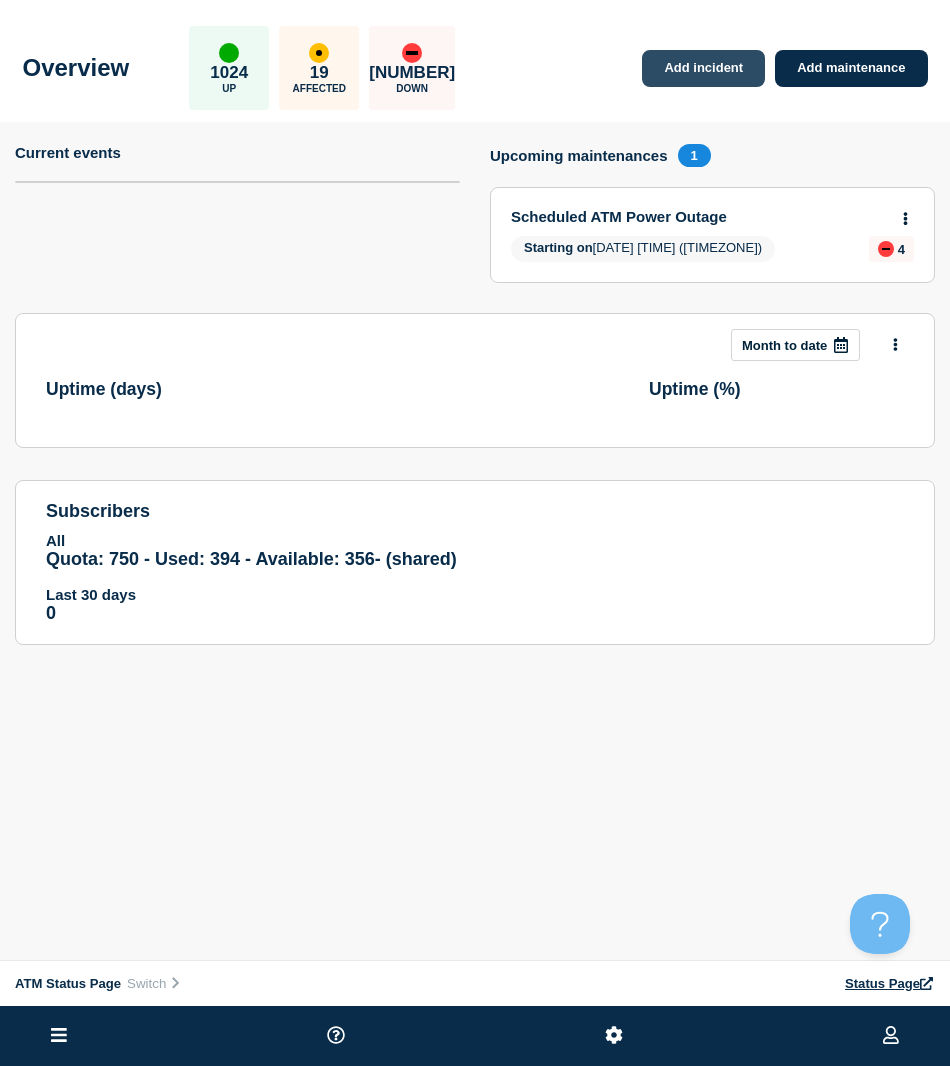 click on "Add incident" at bounding box center [703, 68] 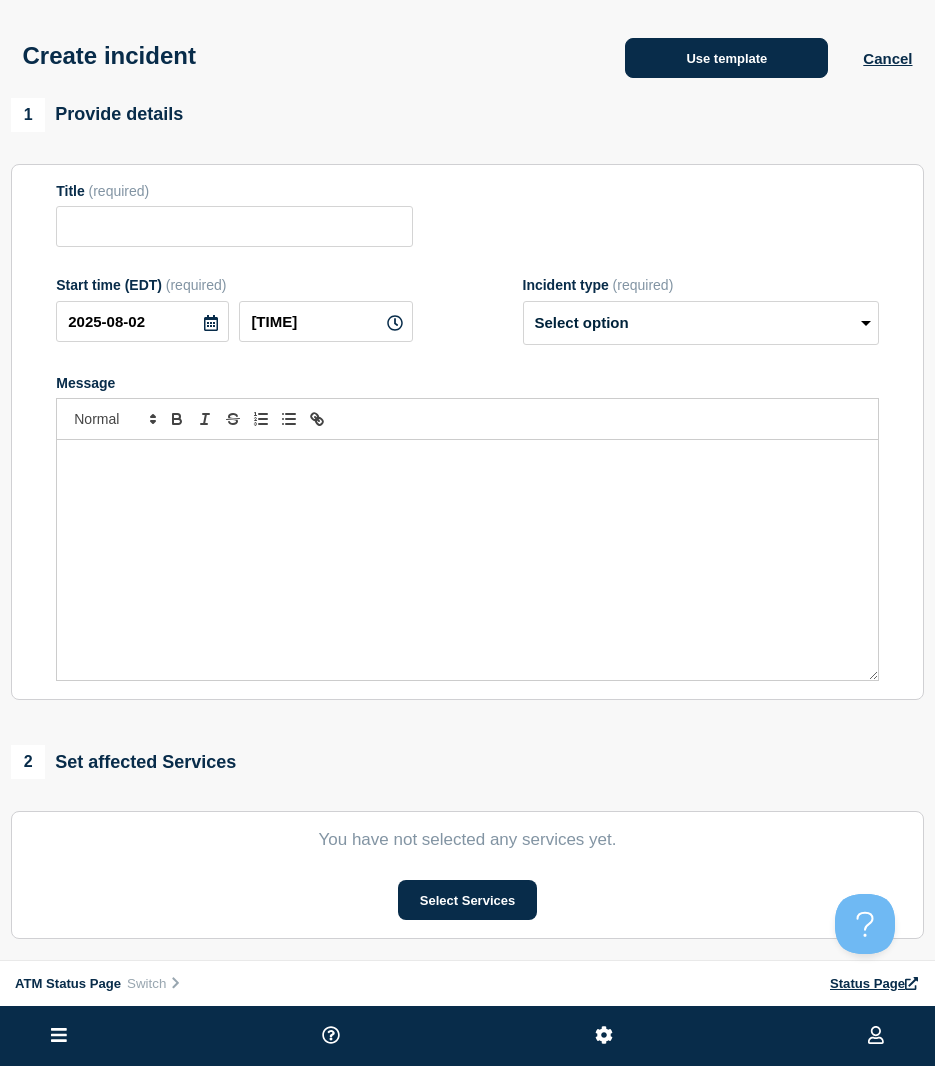 click on "Use template" at bounding box center (726, 58) 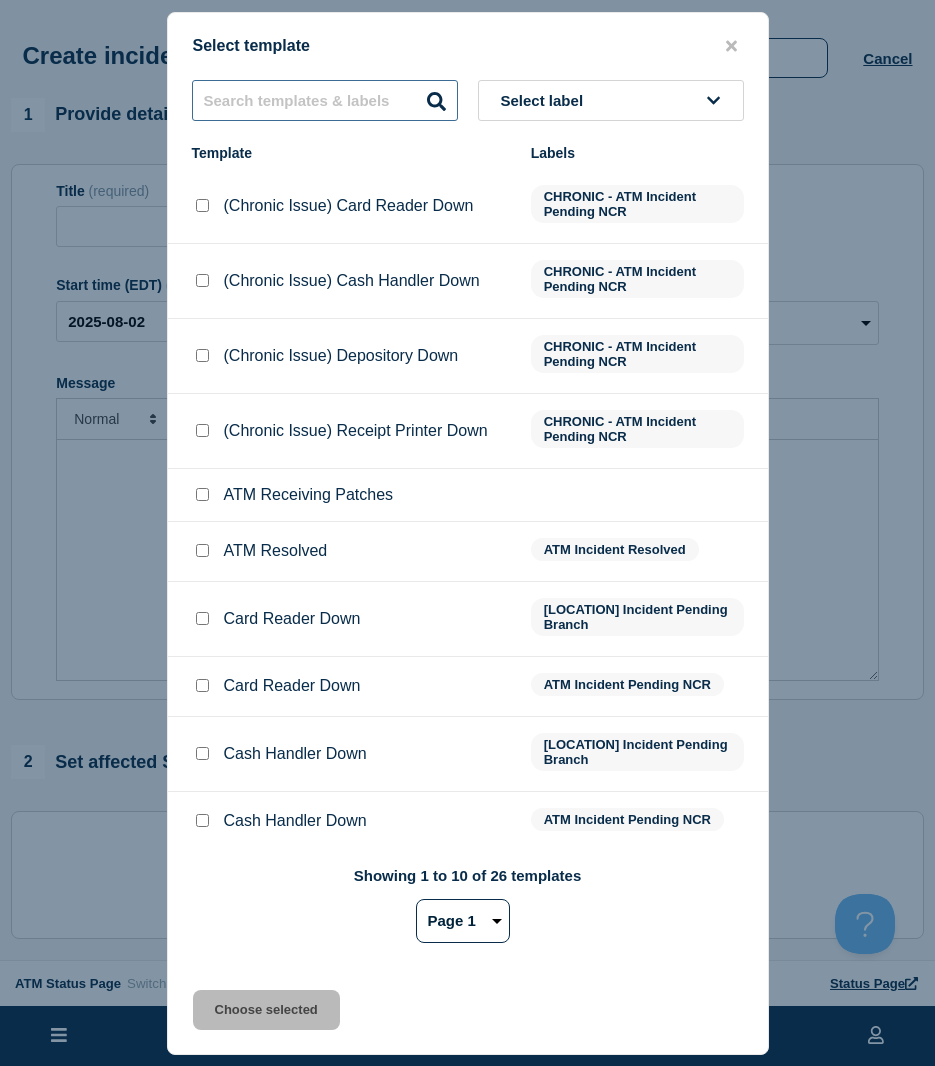 click at bounding box center (325, 100) 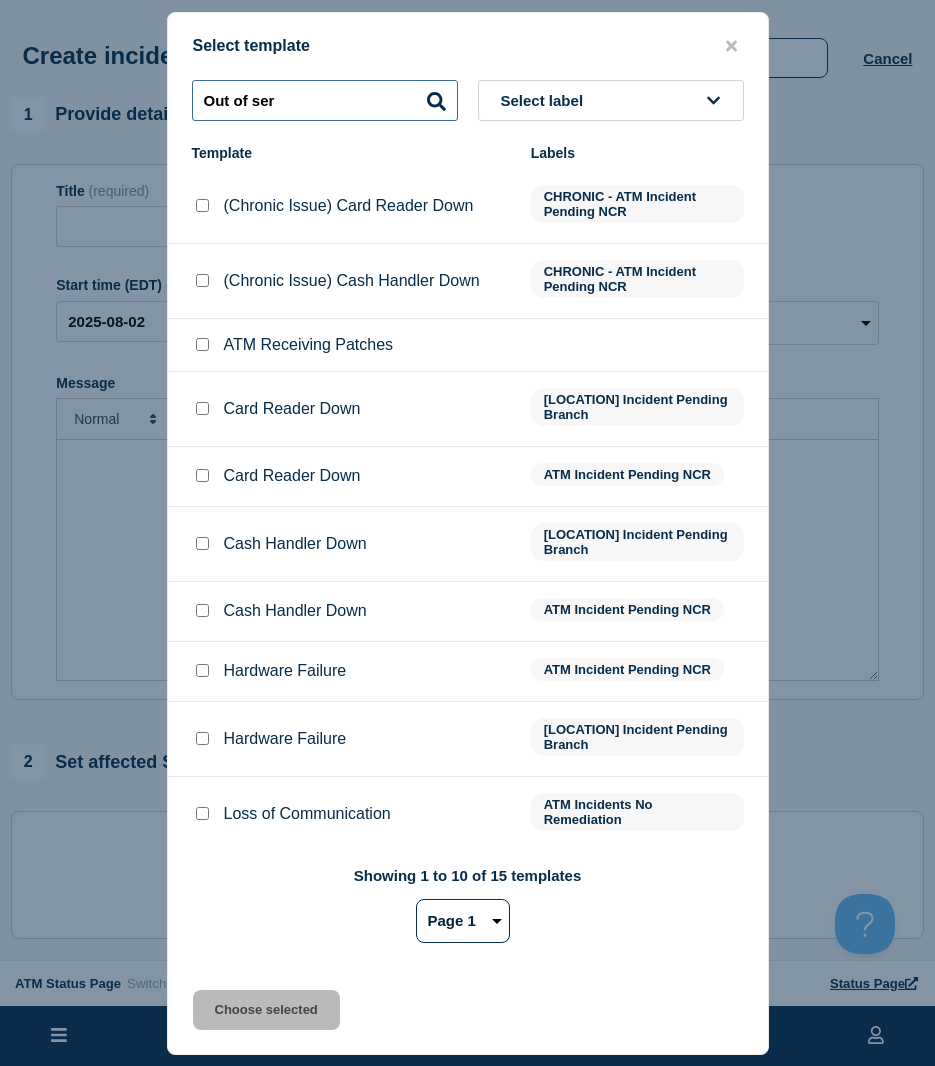 click on "Out of ser" at bounding box center (325, 100) 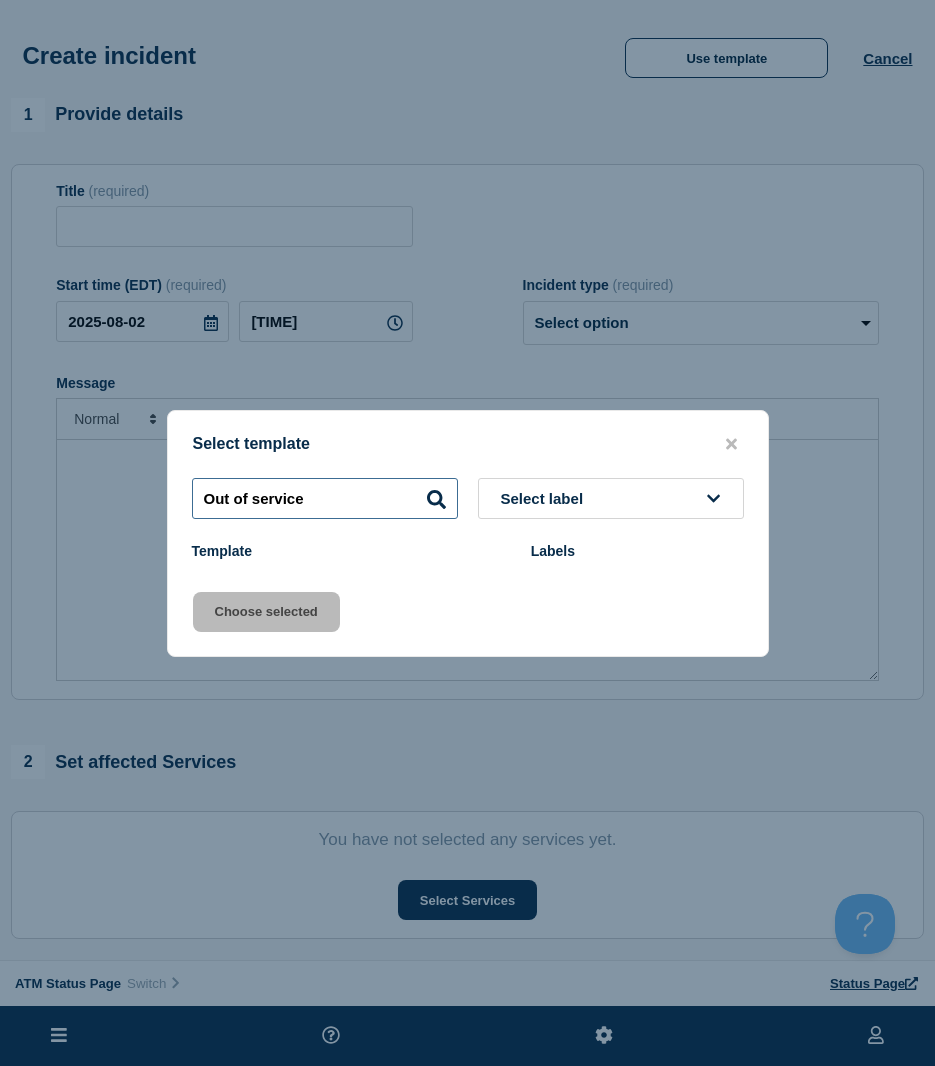 type on "Out of service" 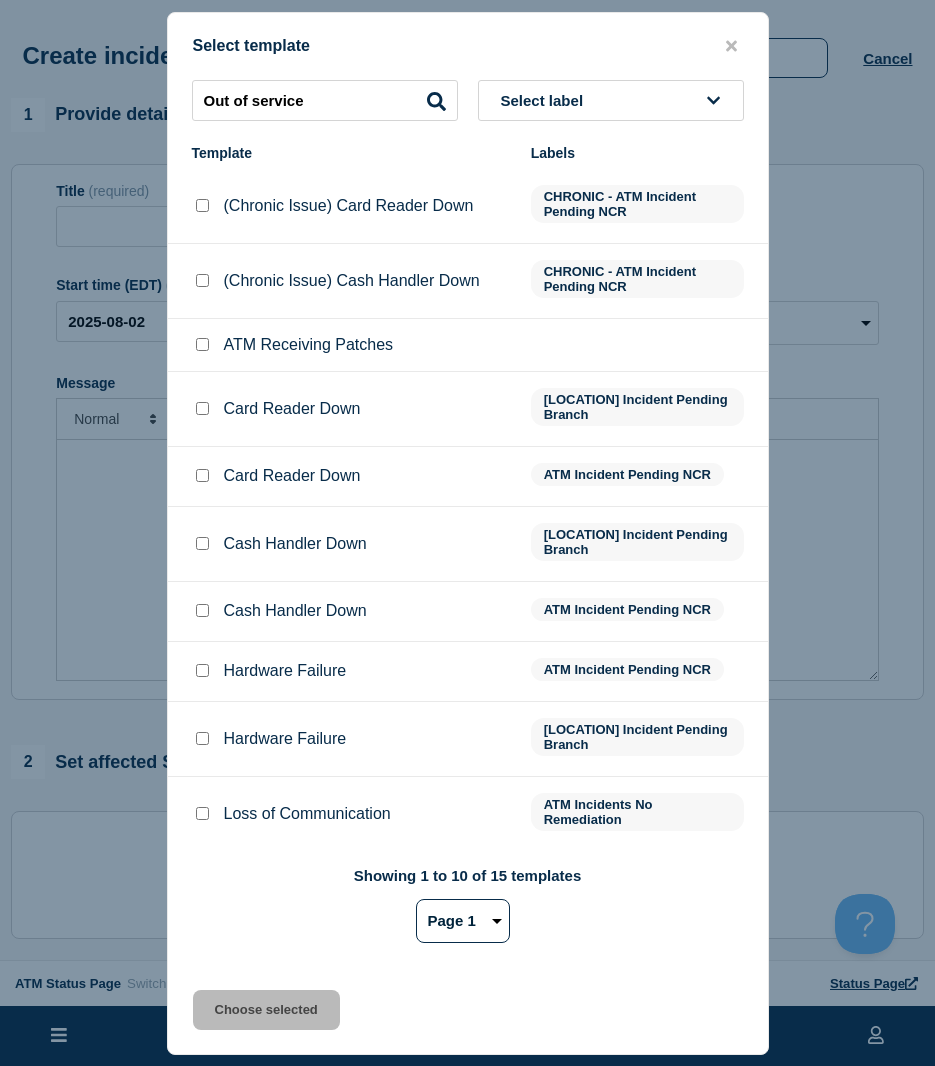 click on "Page 1 Page 2" at bounding box center [463, 921] 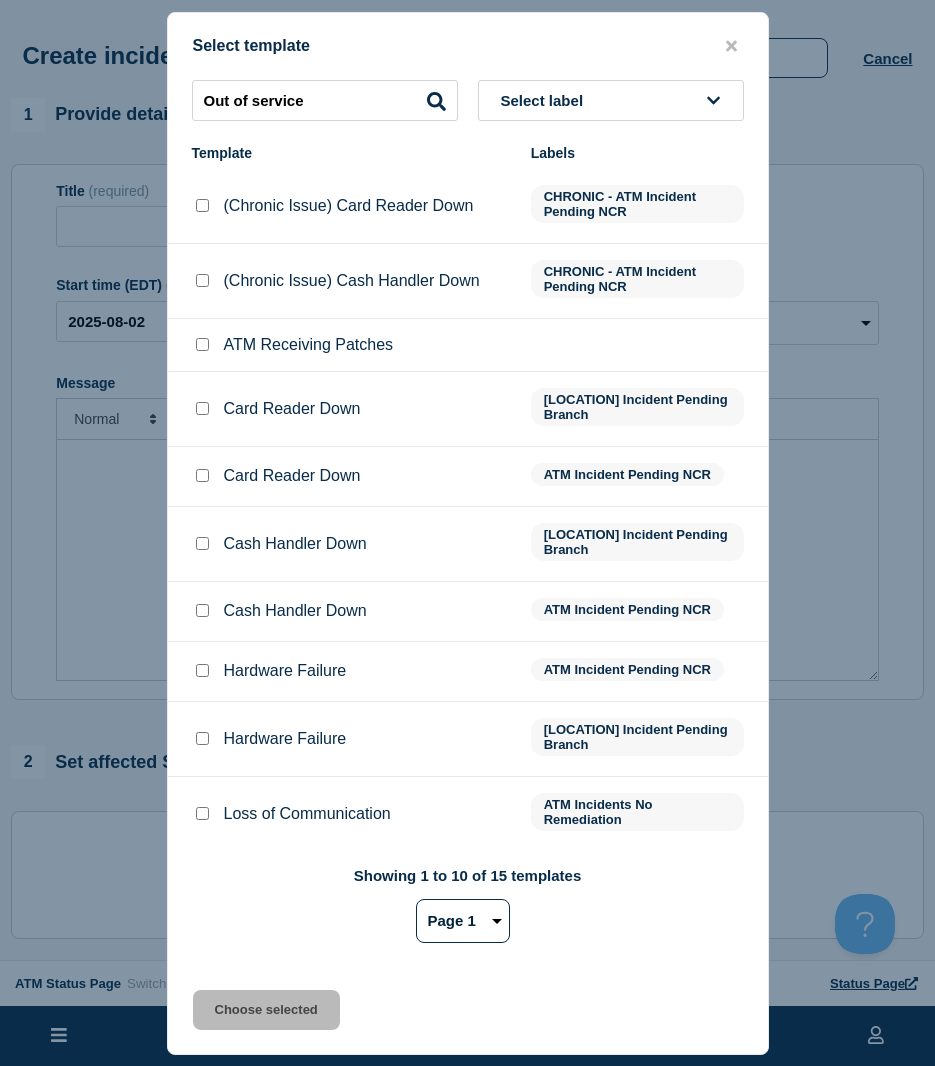 select on "2" 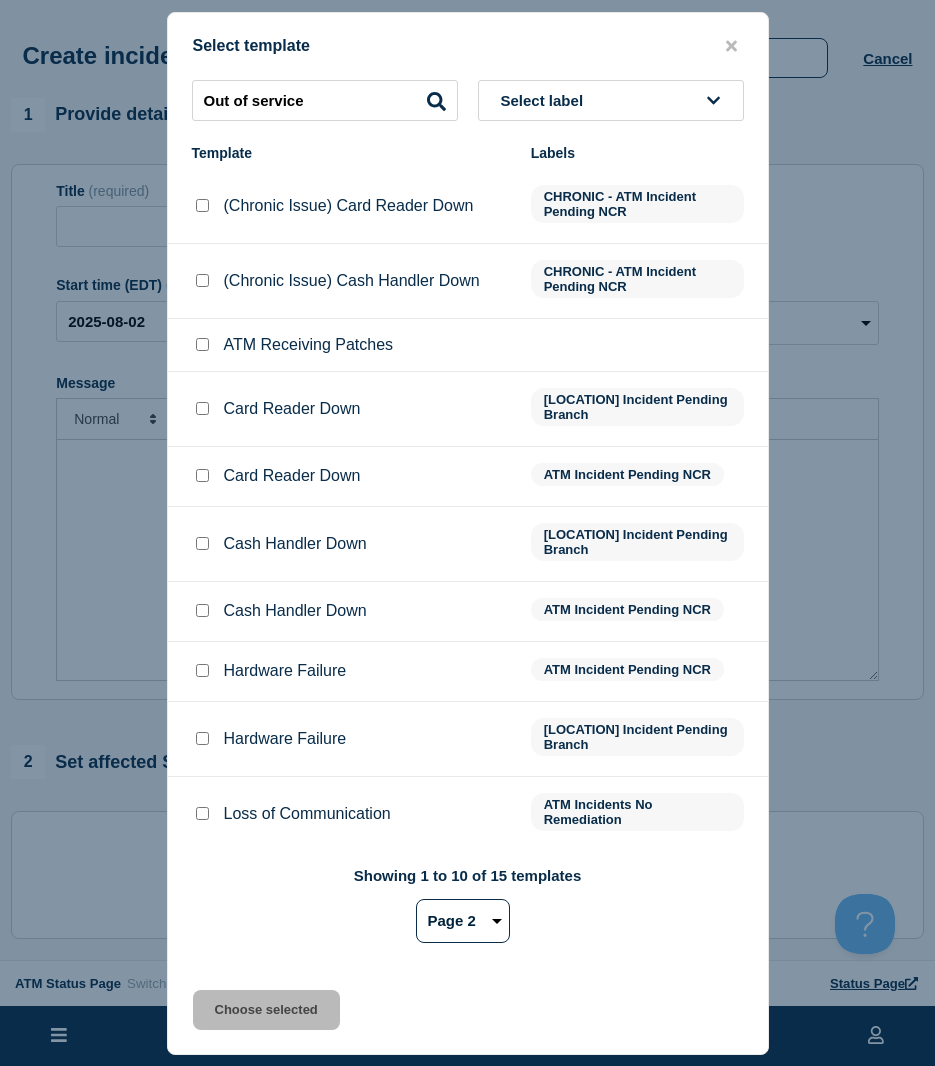 click on "Page 1 Page 2" at bounding box center [463, 921] 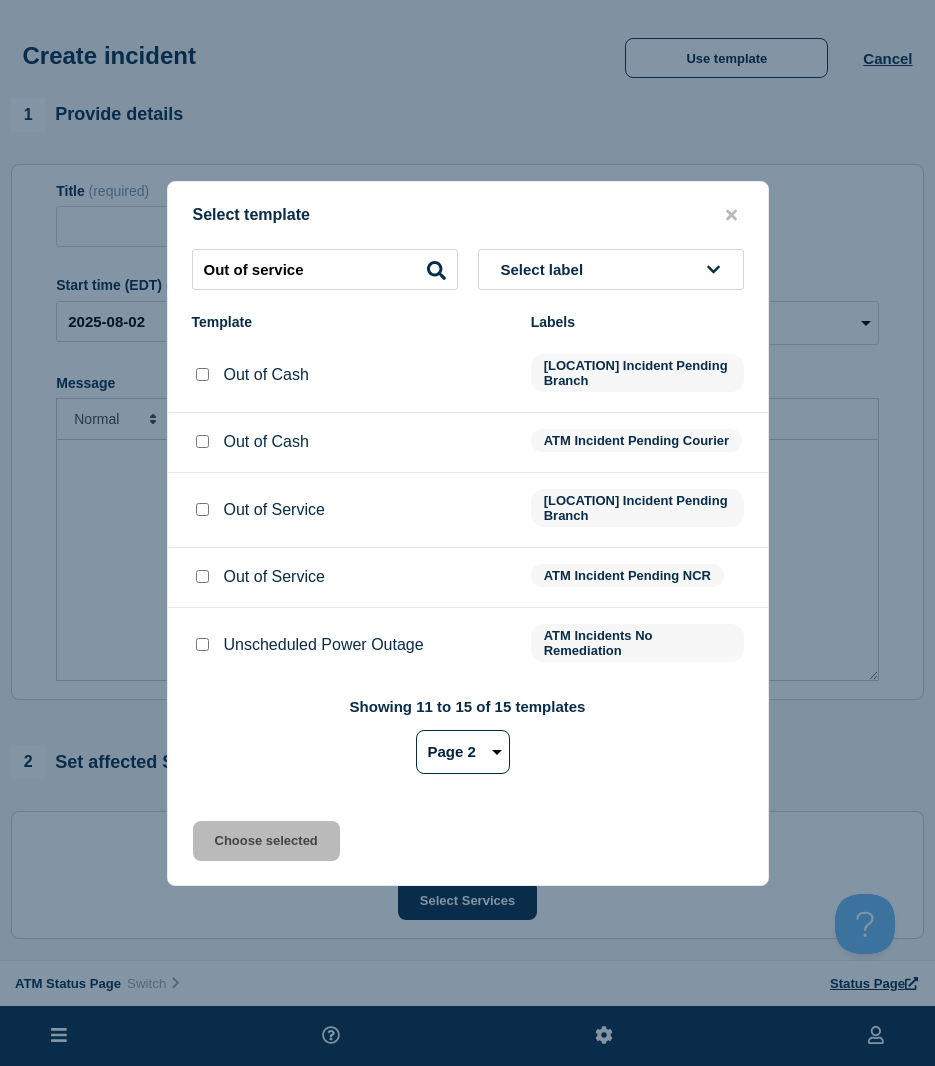 click on "Out of Service [LOCATION] Incident Pending Branch" 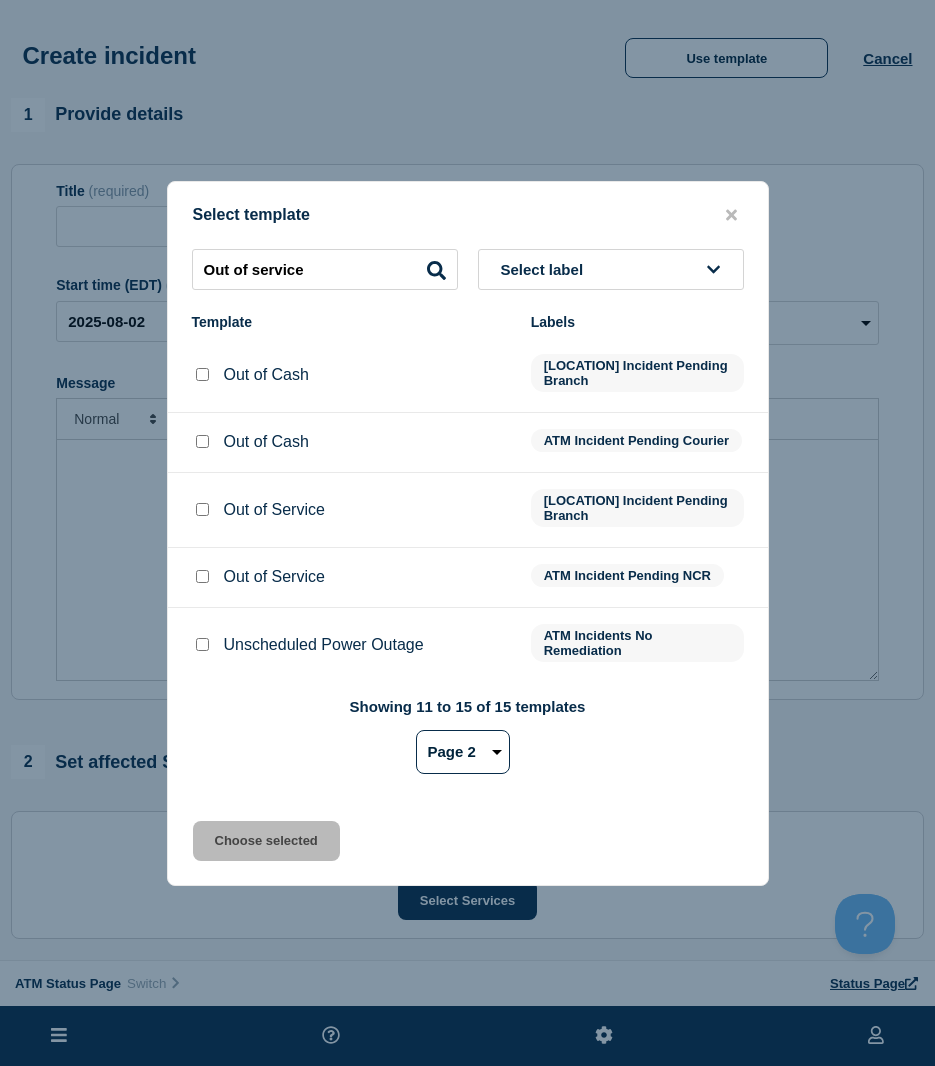 click at bounding box center [202, 509] 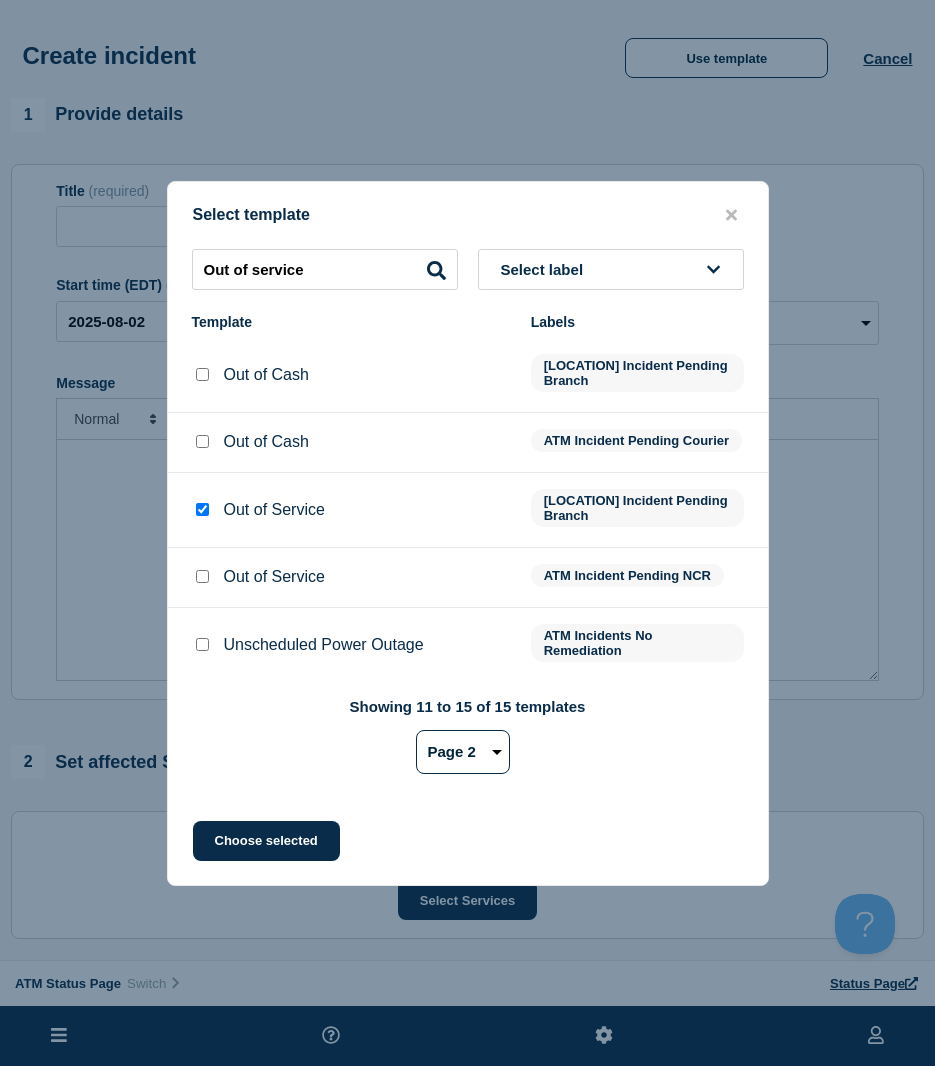 click on "Out of Service ATM Incident Pending NCR" 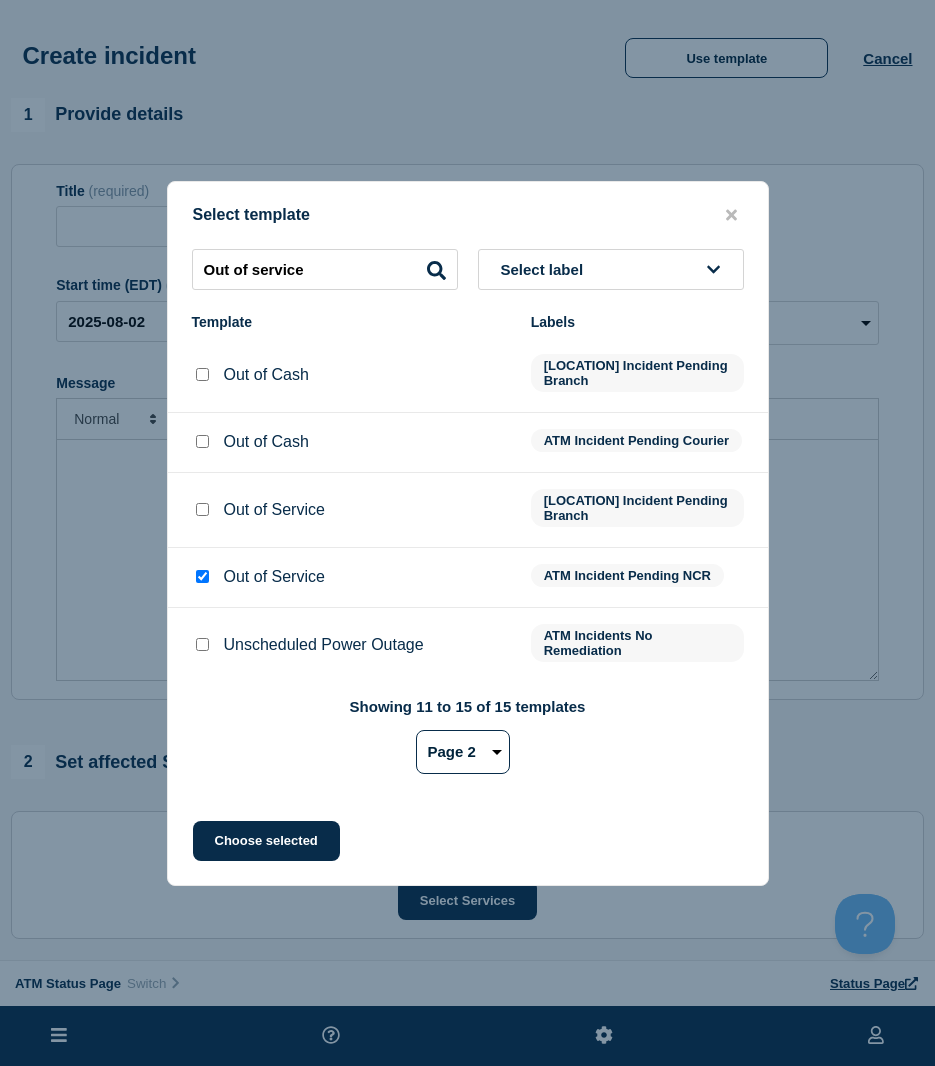 checkbox on "false" 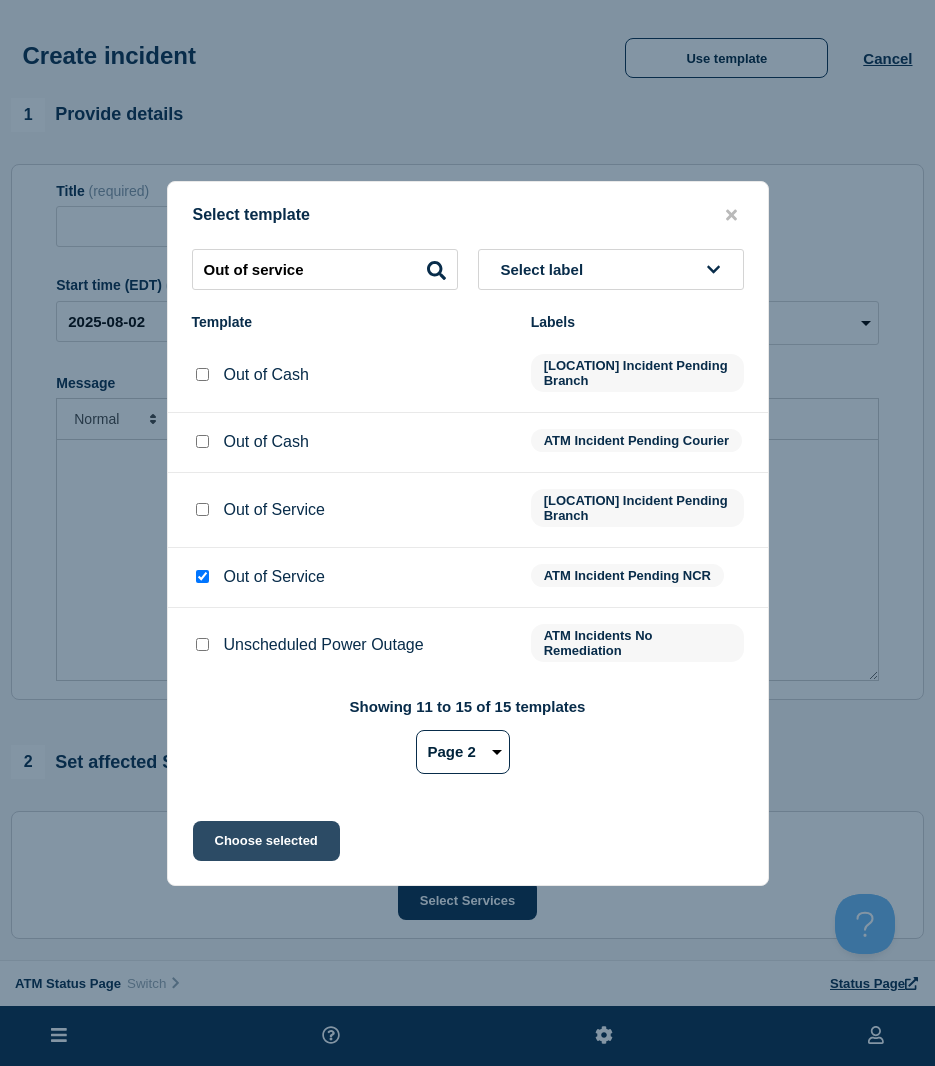 click on "Choose selected" 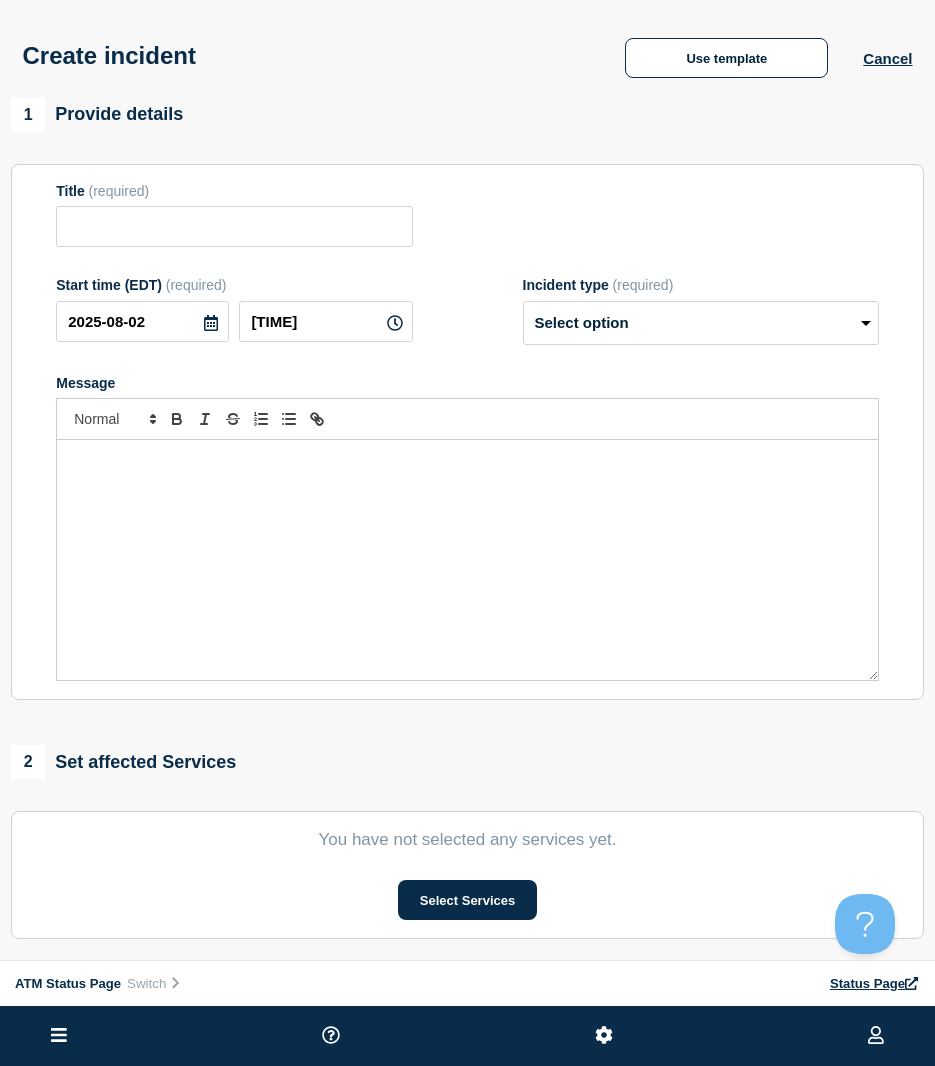type on "Out of Service" 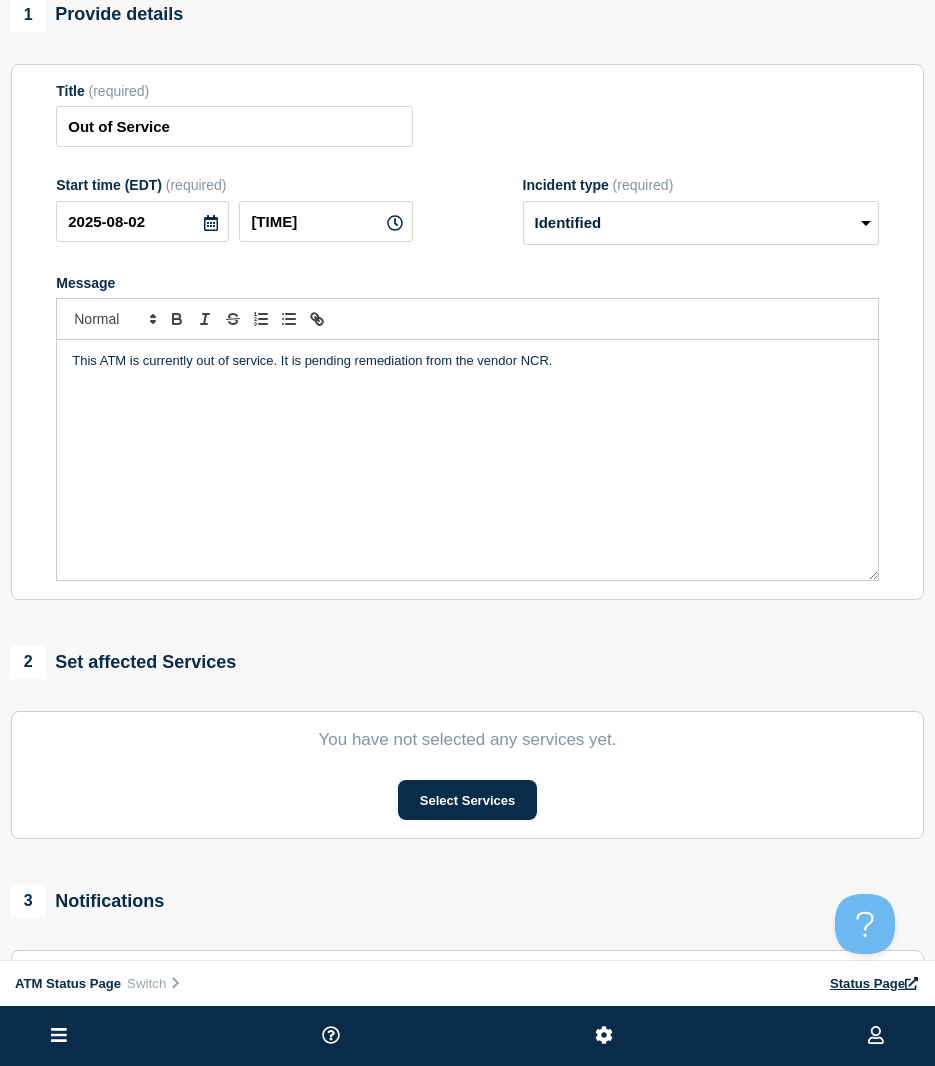 scroll, scrollTop: 200, scrollLeft: 0, axis: vertical 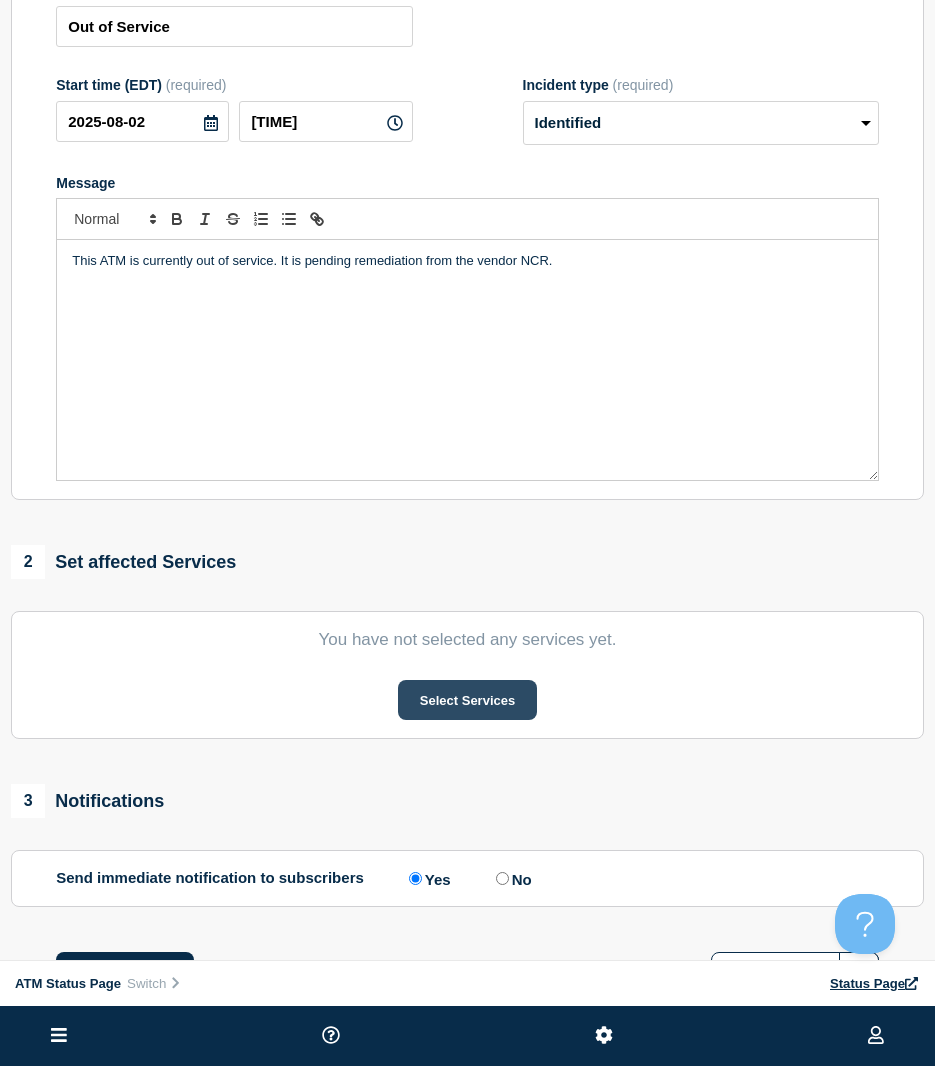 click on "Select Services" at bounding box center [467, 700] 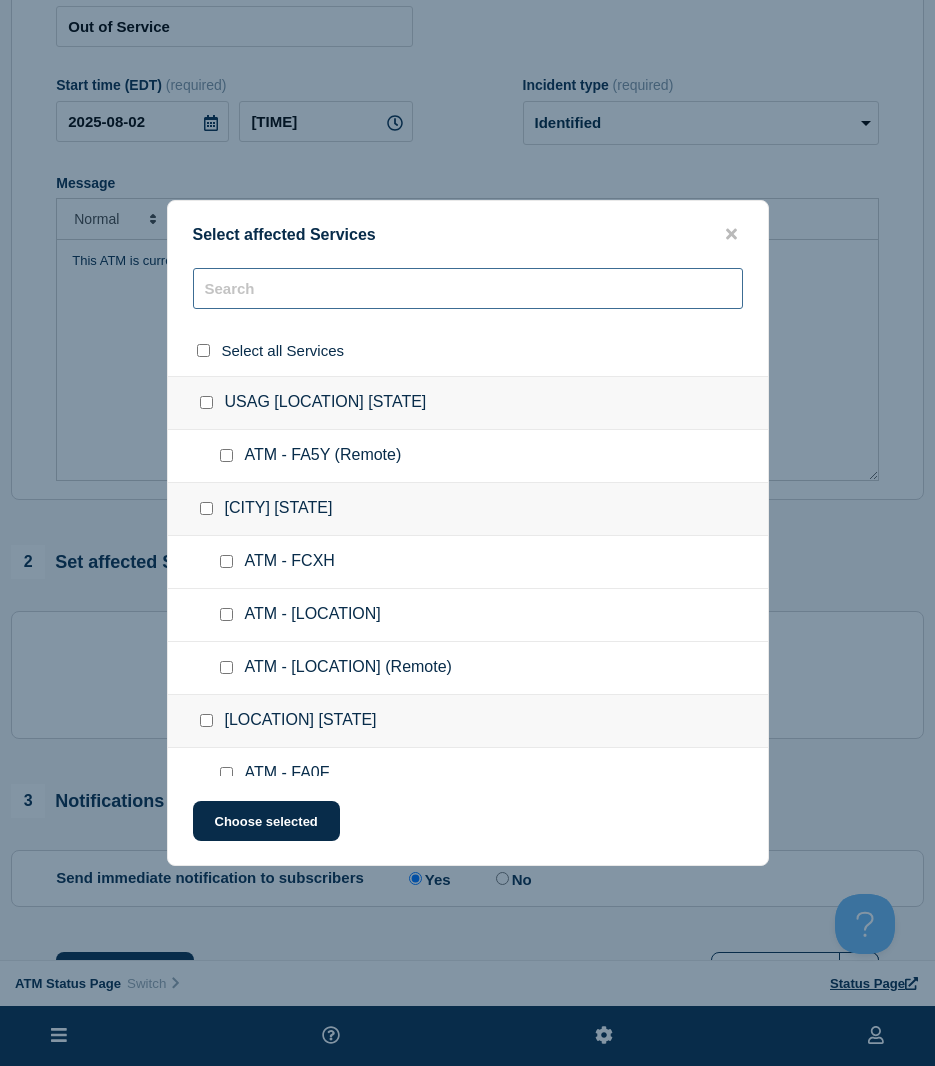 click at bounding box center [468, 288] 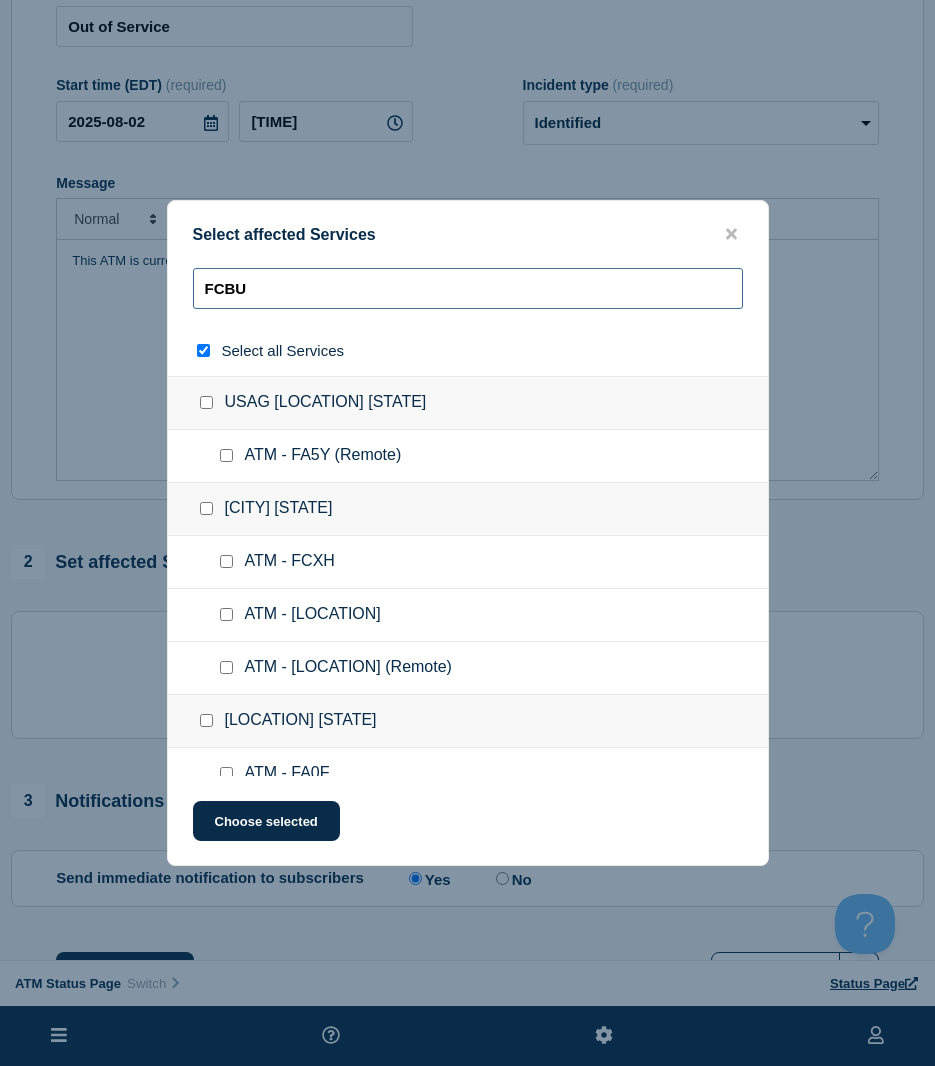 type on "FCBUI" 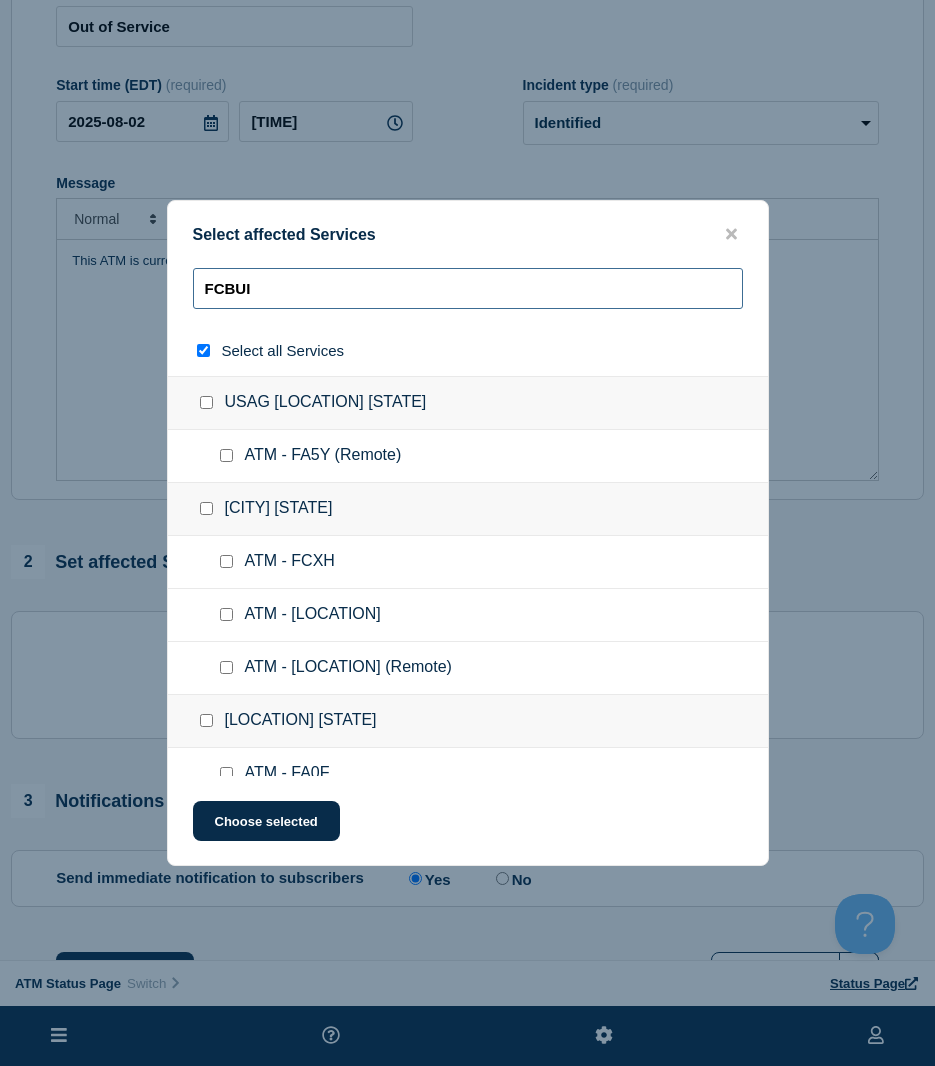 checkbox on "true" 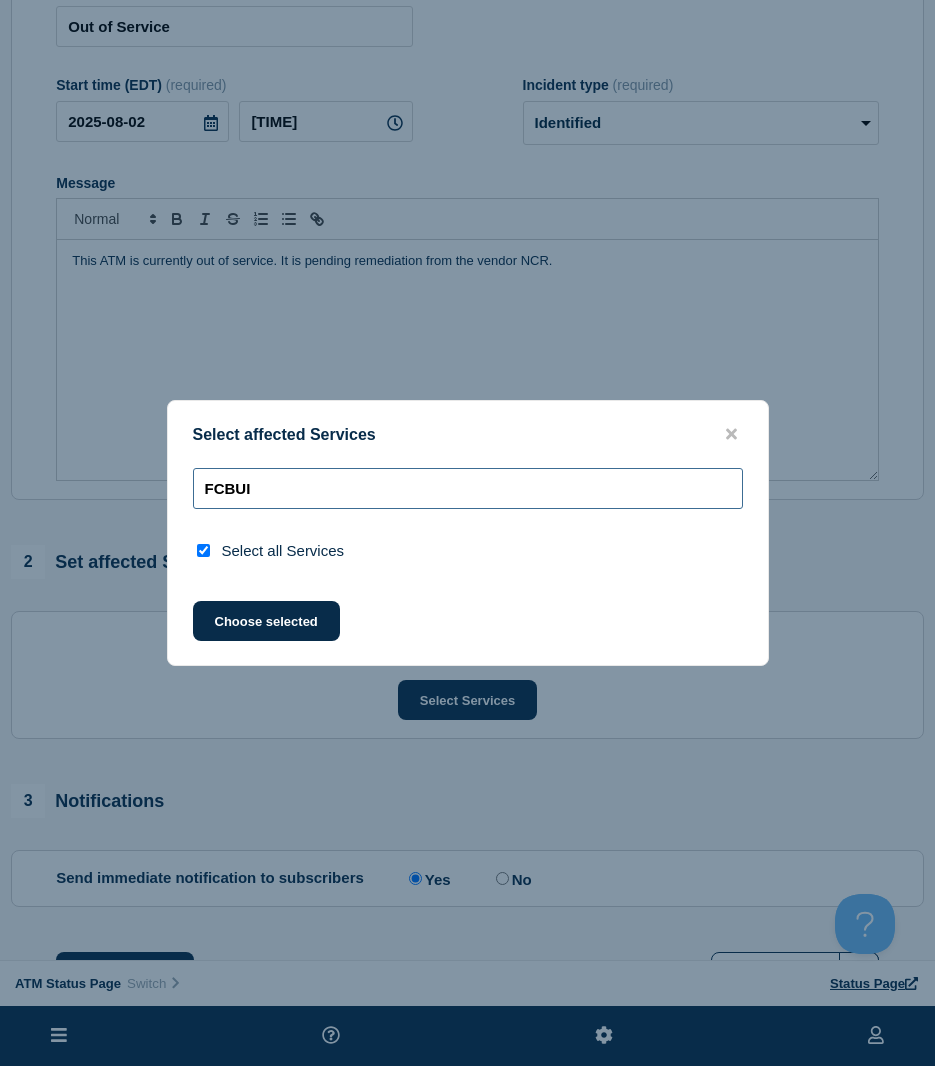 click on "FCBUI" at bounding box center [468, 488] 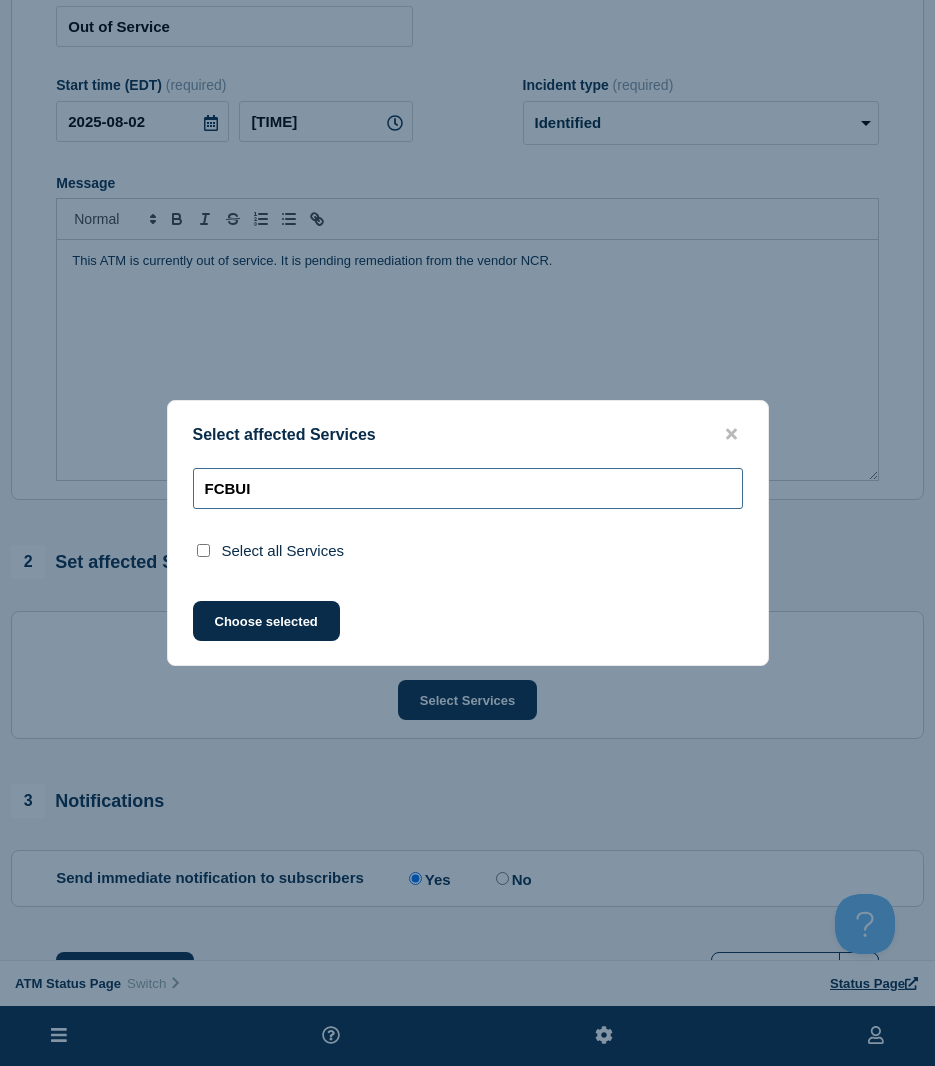 type on "FCBU" 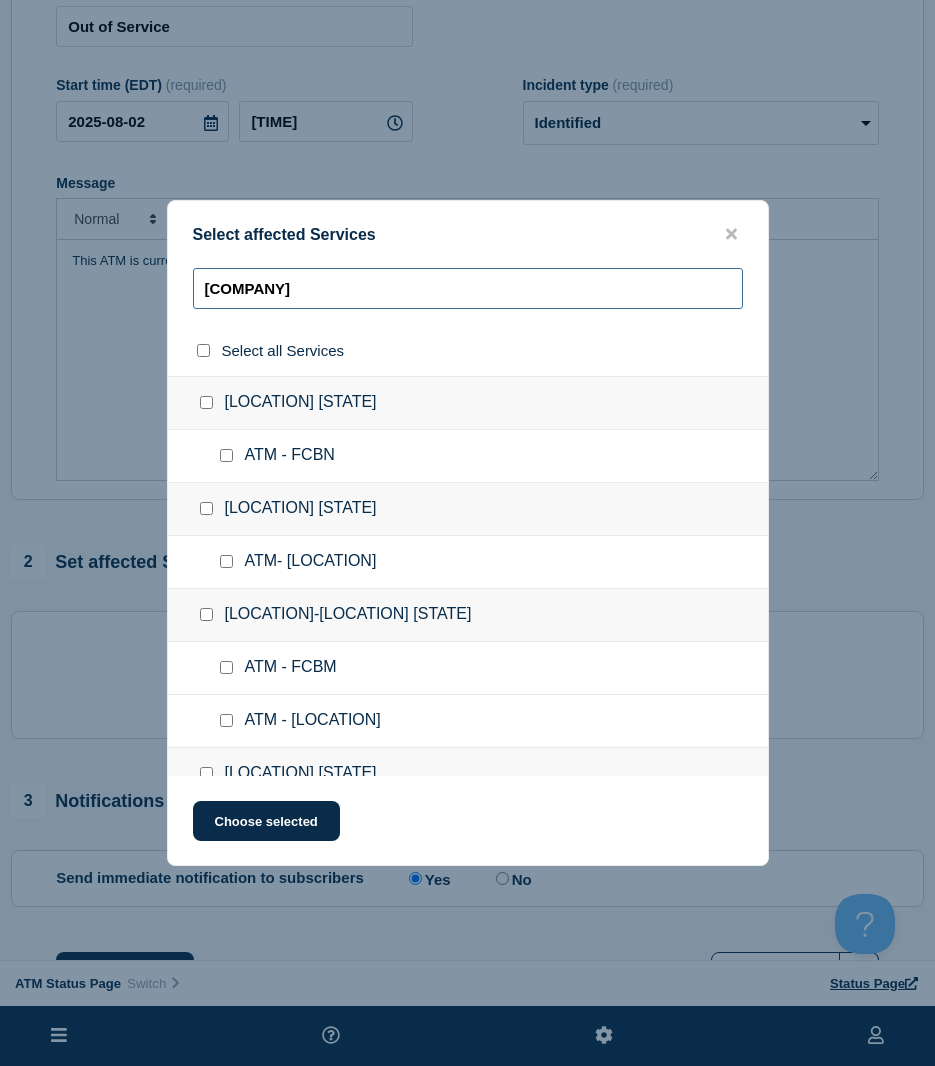 type on "[COMPANY]" 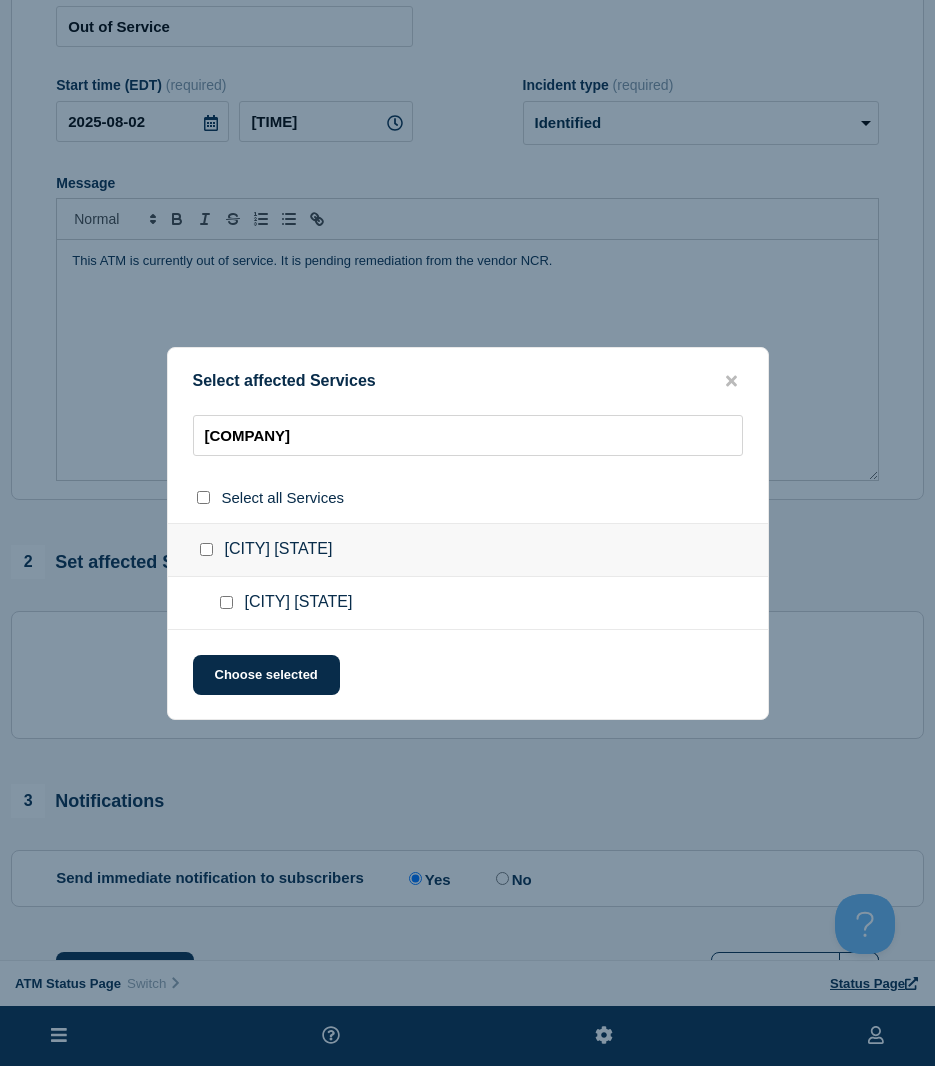 click at bounding box center (226, 602) 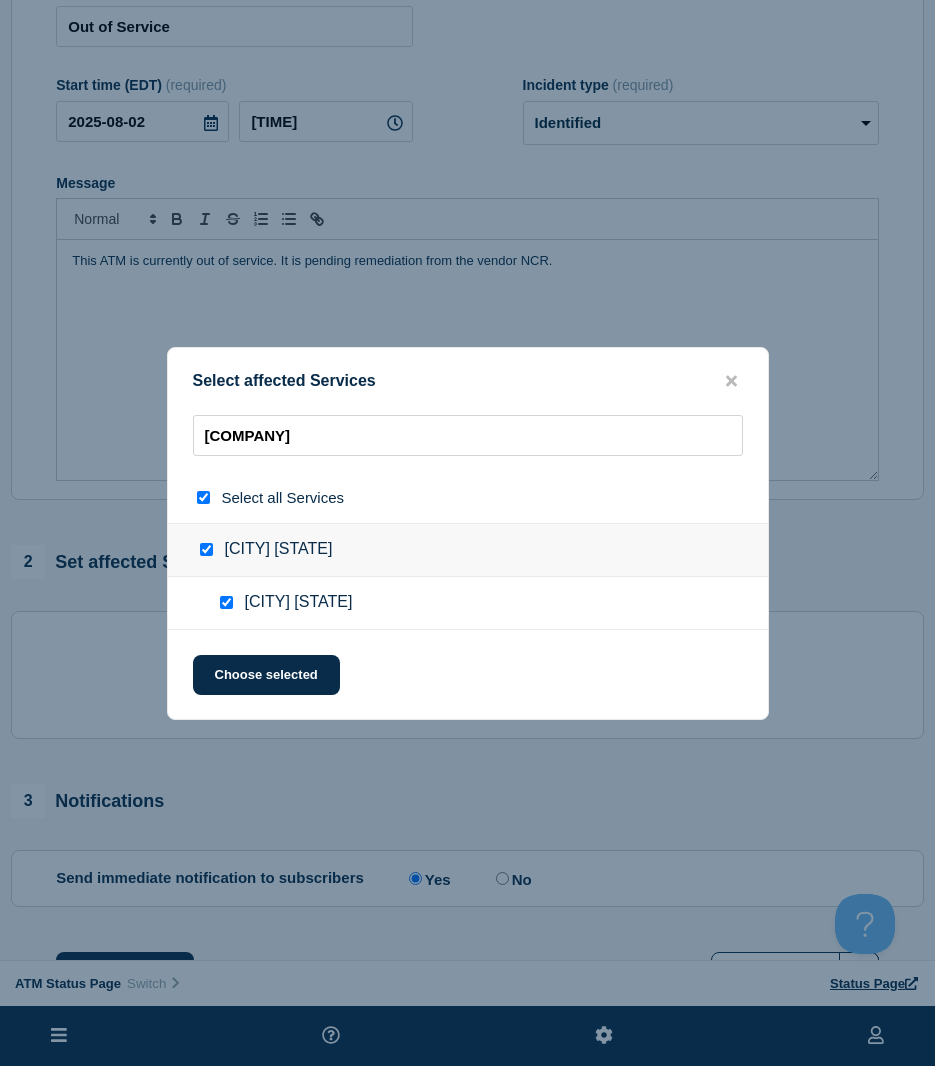 checkbox on "true" 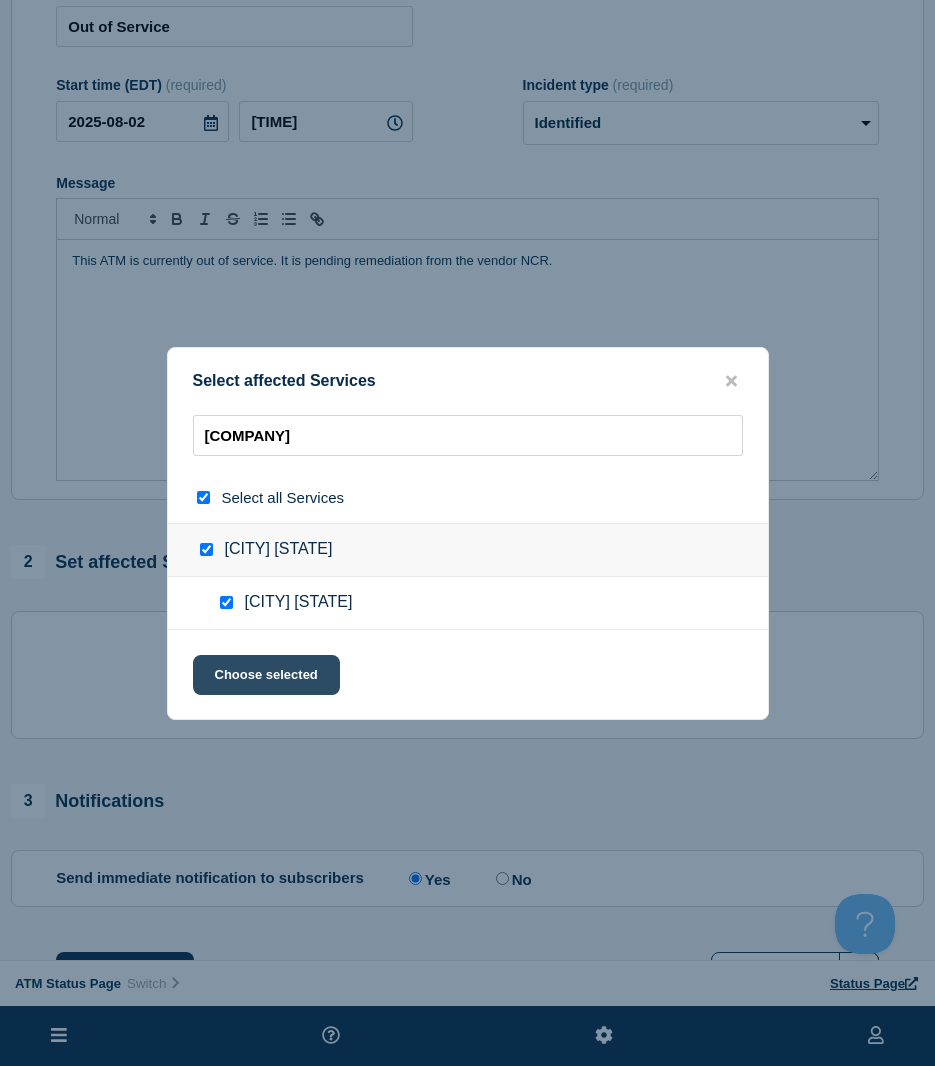 click on "Choose selected" 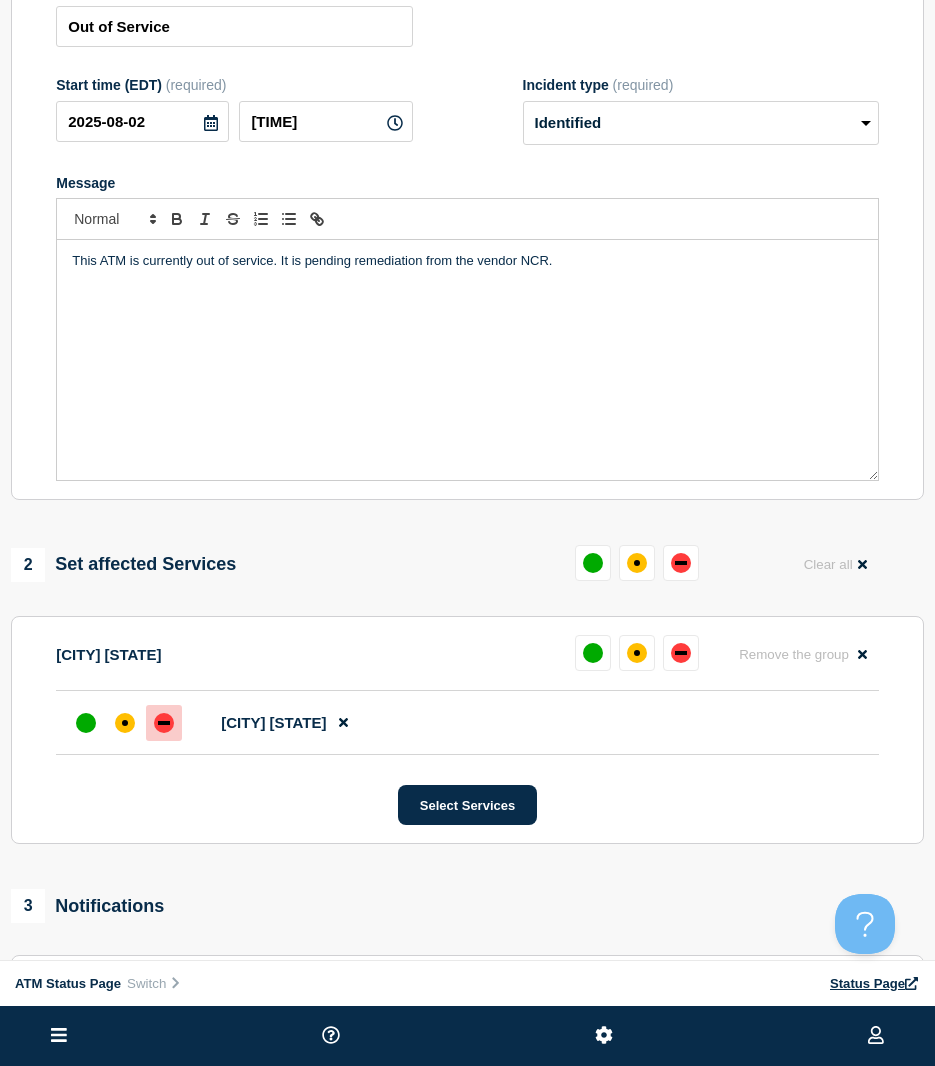 click at bounding box center (164, 723) 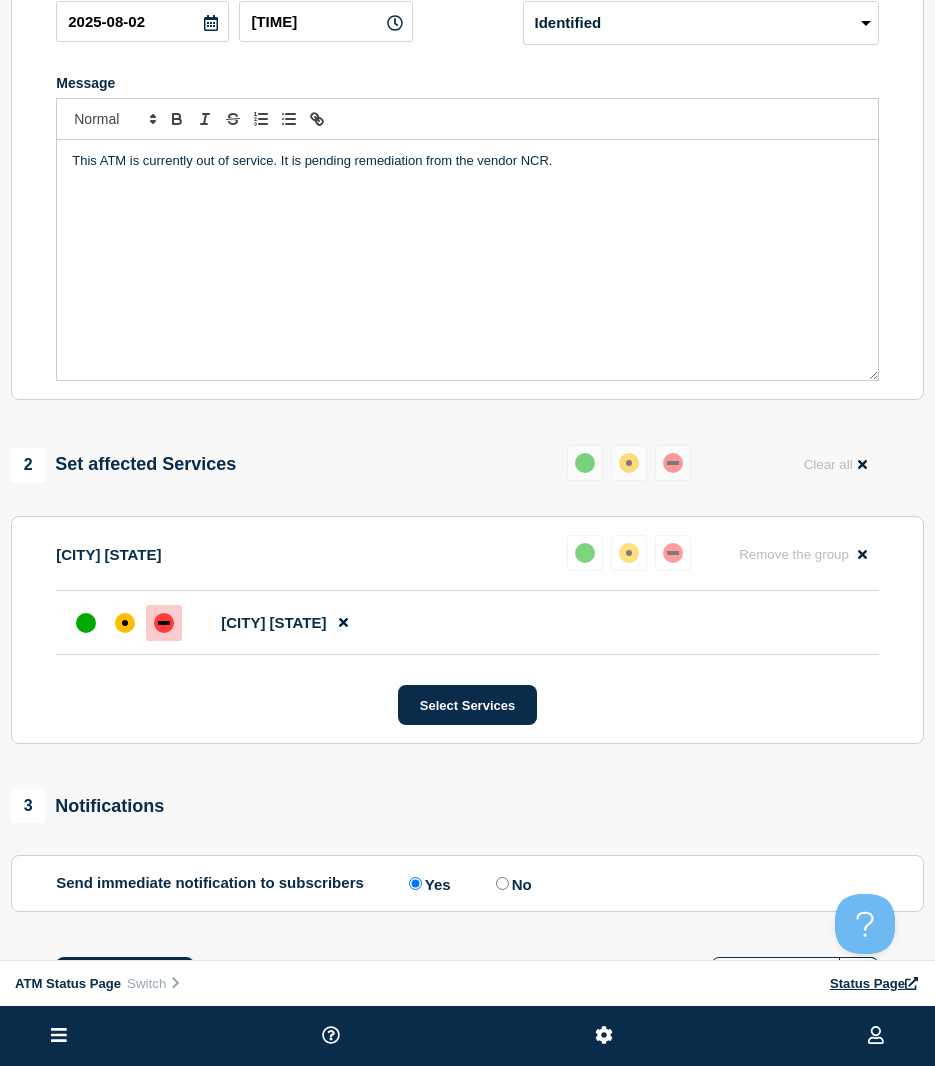 scroll, scrollTop: 400, scrollLeft: 0, axis: vertical 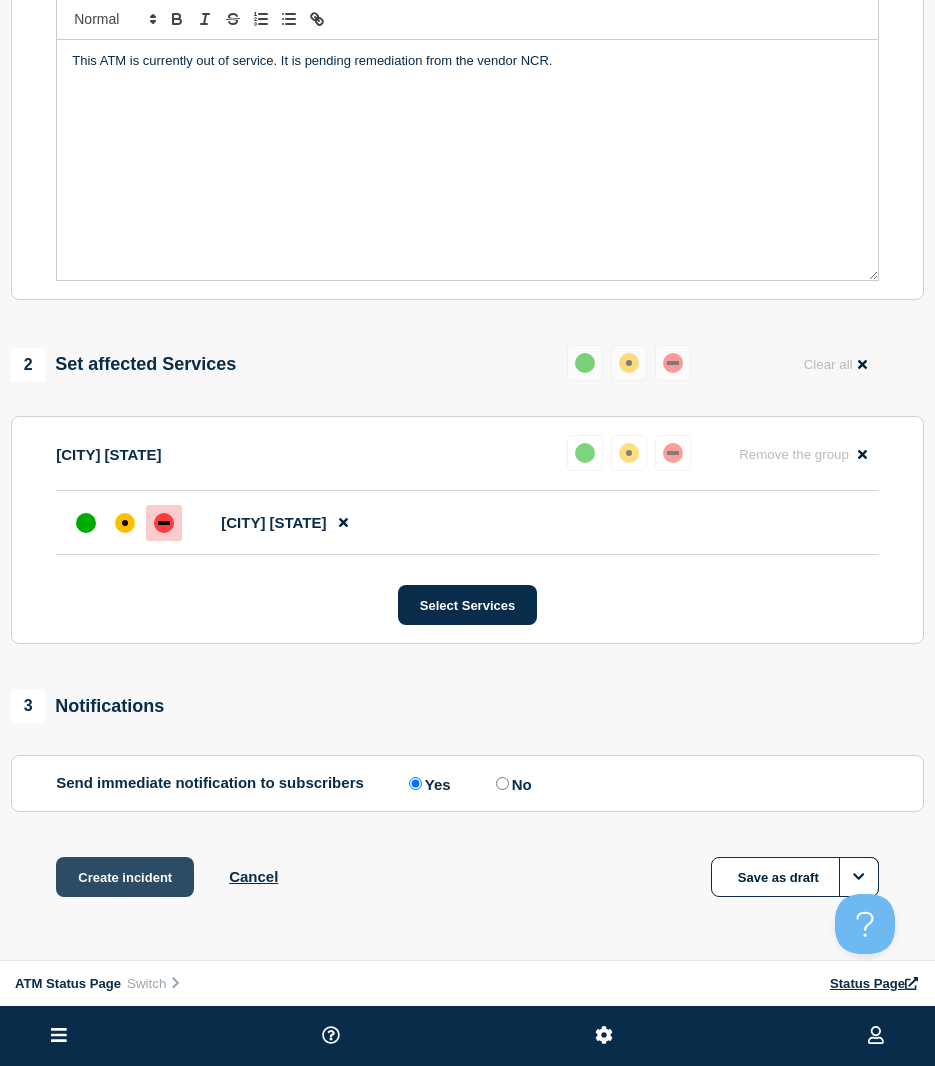 click on "Create incident" at bounding box center (125, 877) 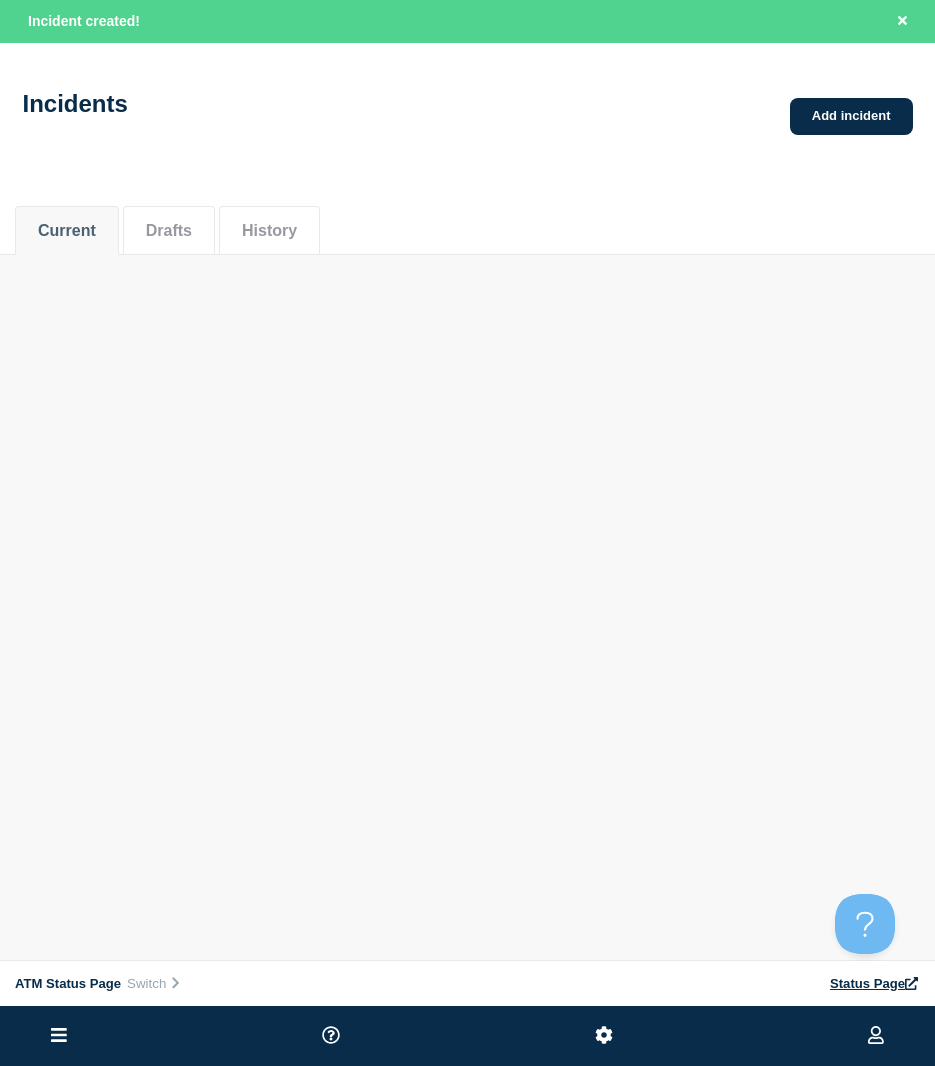 scroll, scrollTop: 0, scrollLeft: 0, axis: both 